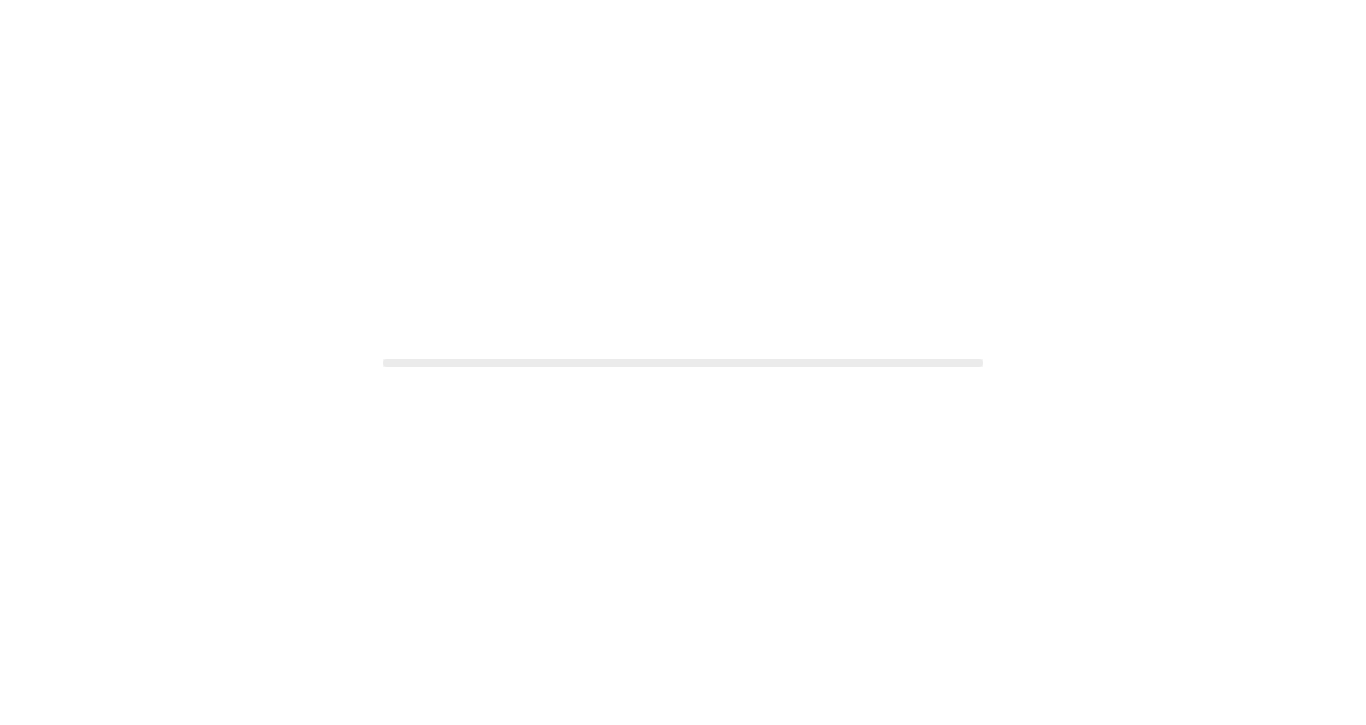 scroll, scrollTop: 0, scrollLeft: 0, axis: both 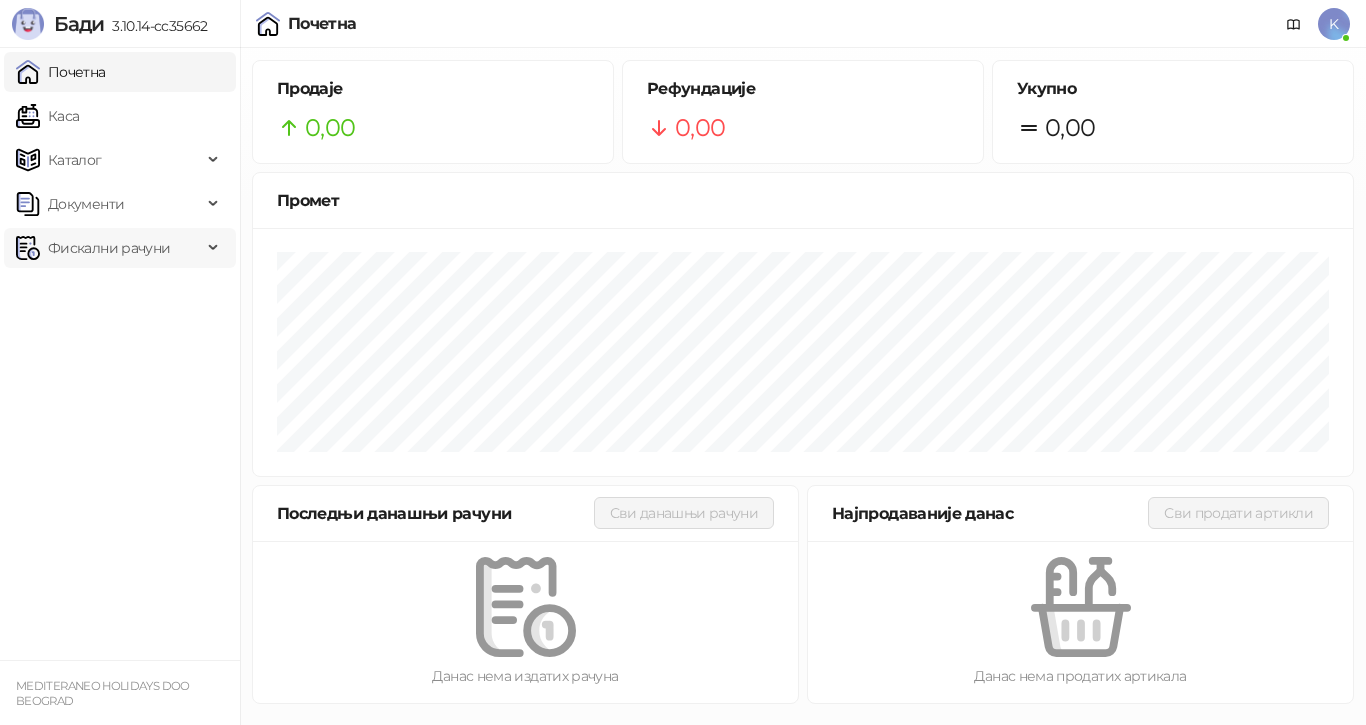 click on "Фискални рачуни" at bounding box center [109, 248] 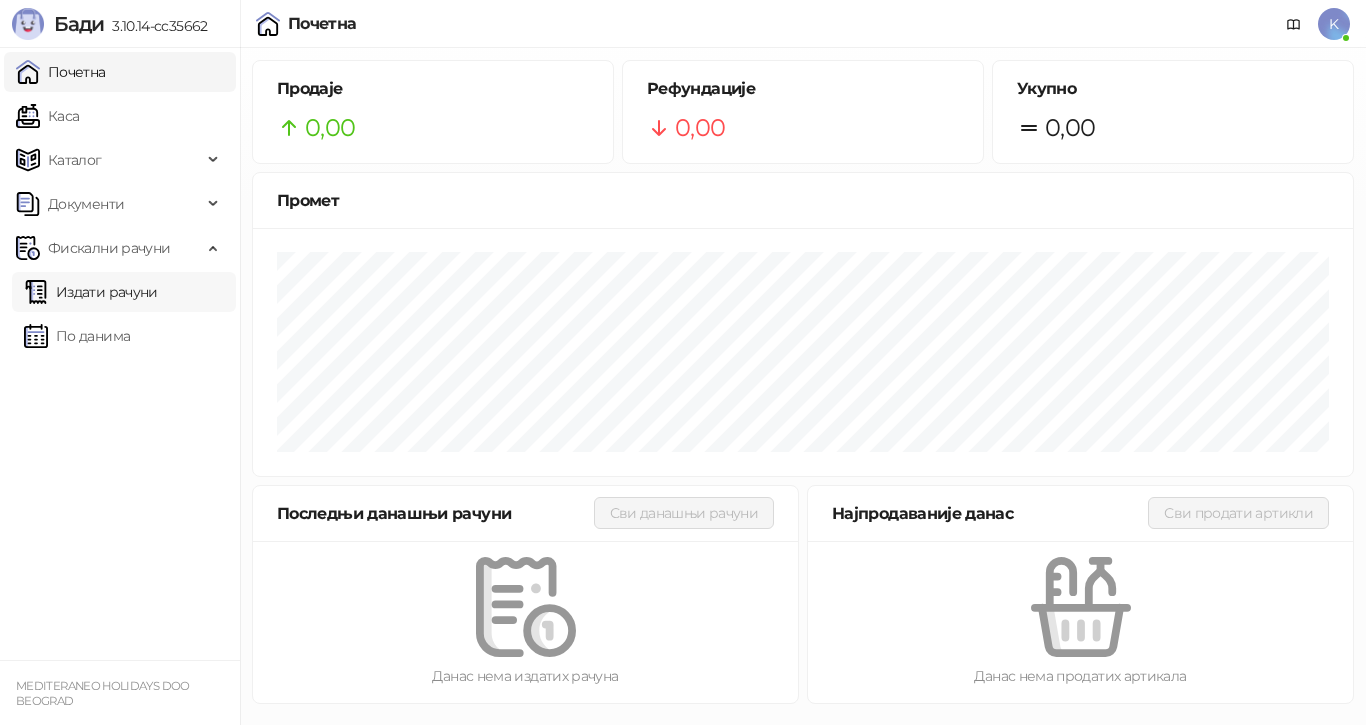 click on "Издати рачуни" at bounding box center [91, 292] 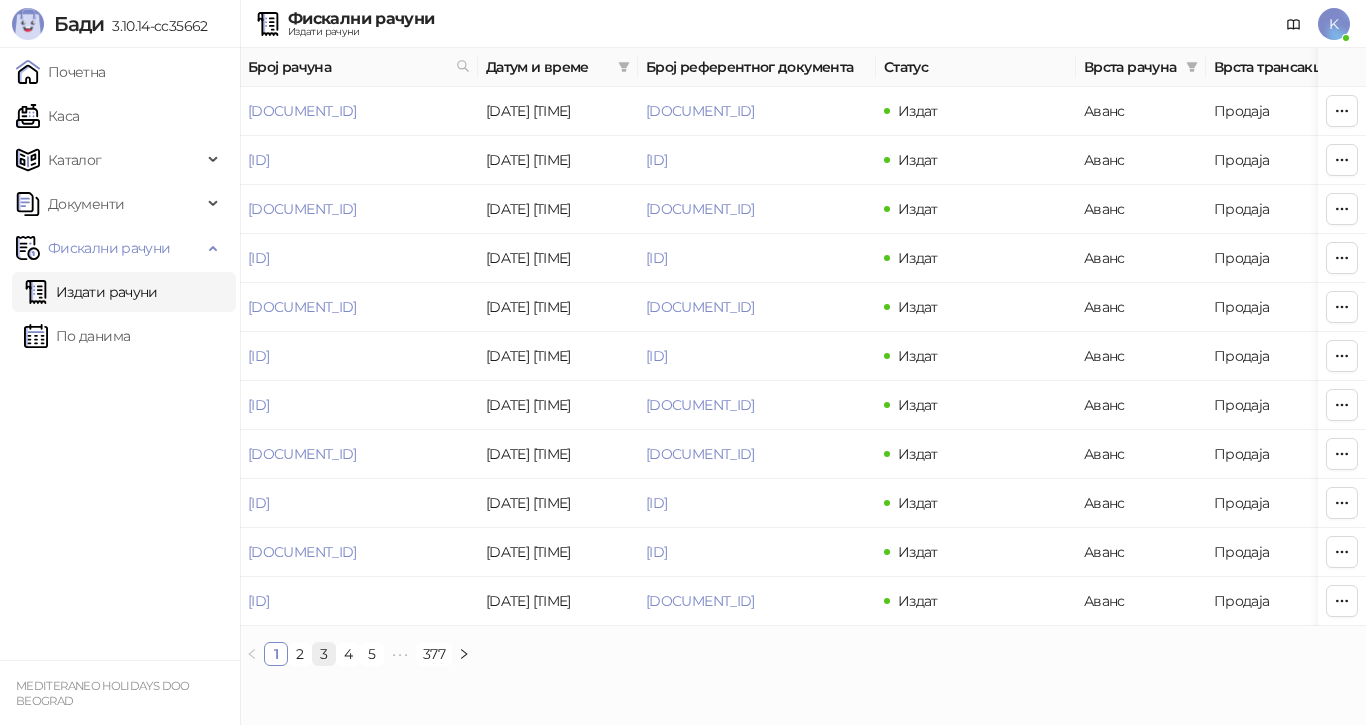 click on "3" at bounding box center [324, 654] 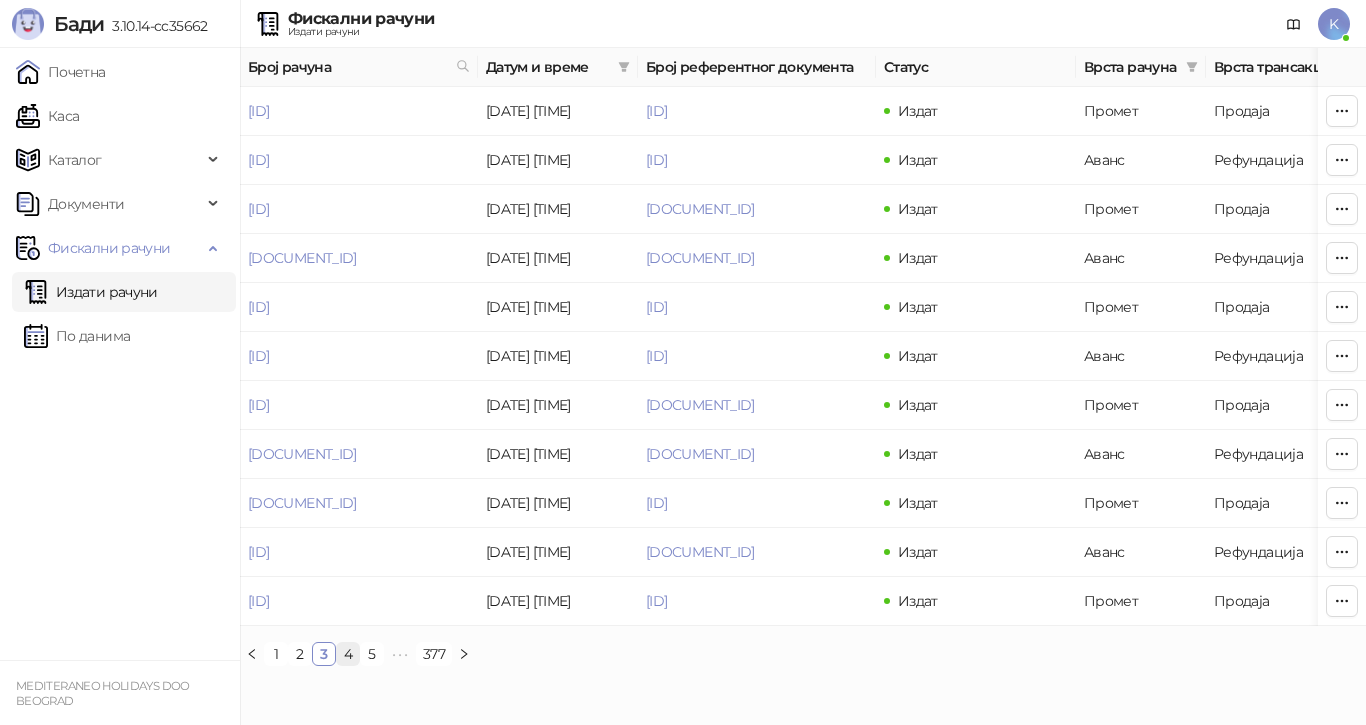 click on "4" at bounding box center (348, 654) 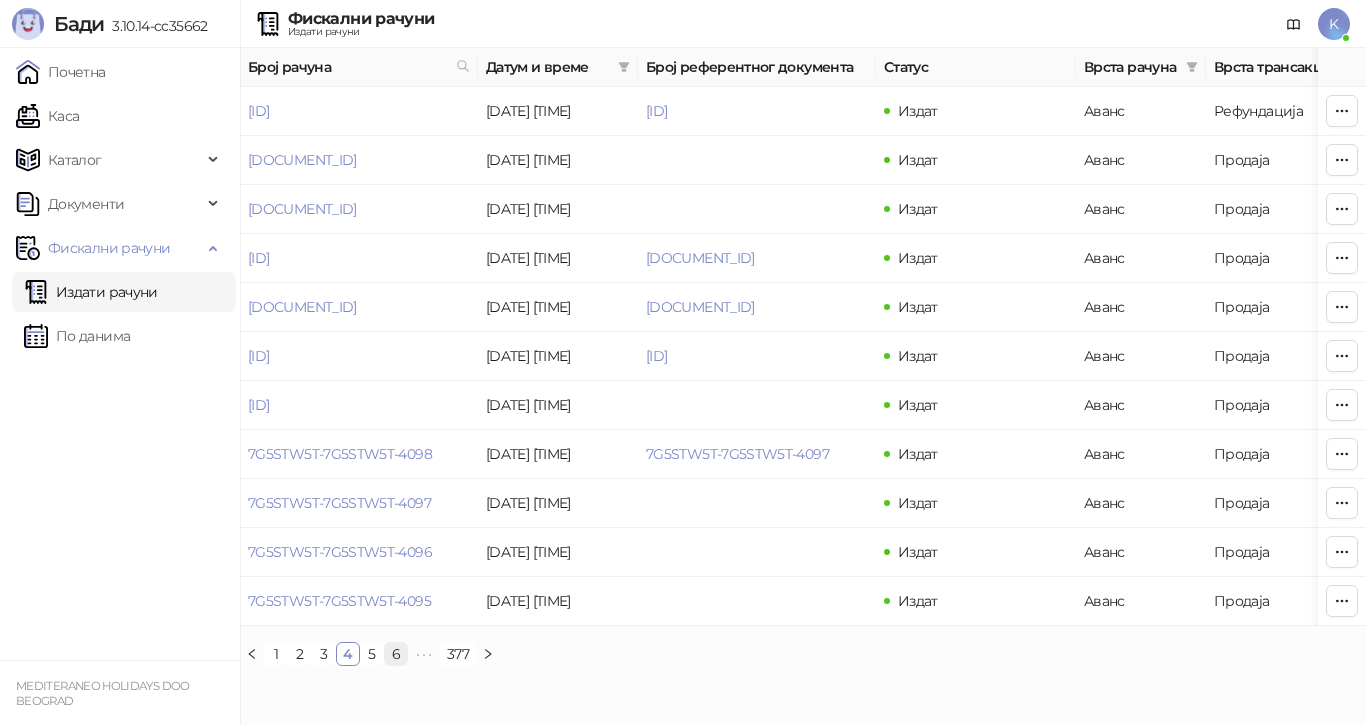 click on "6" at bounding box center (396, 654) 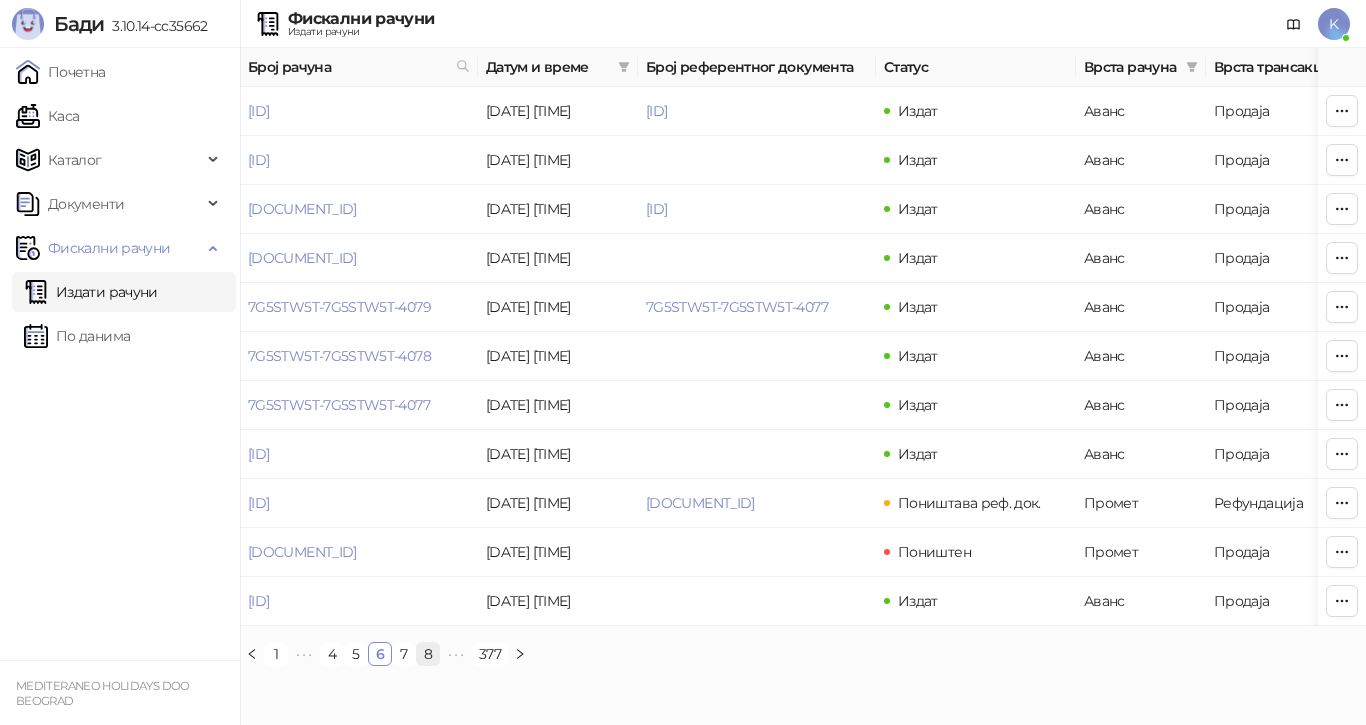 click on "8" at bounding box center [428, 654] 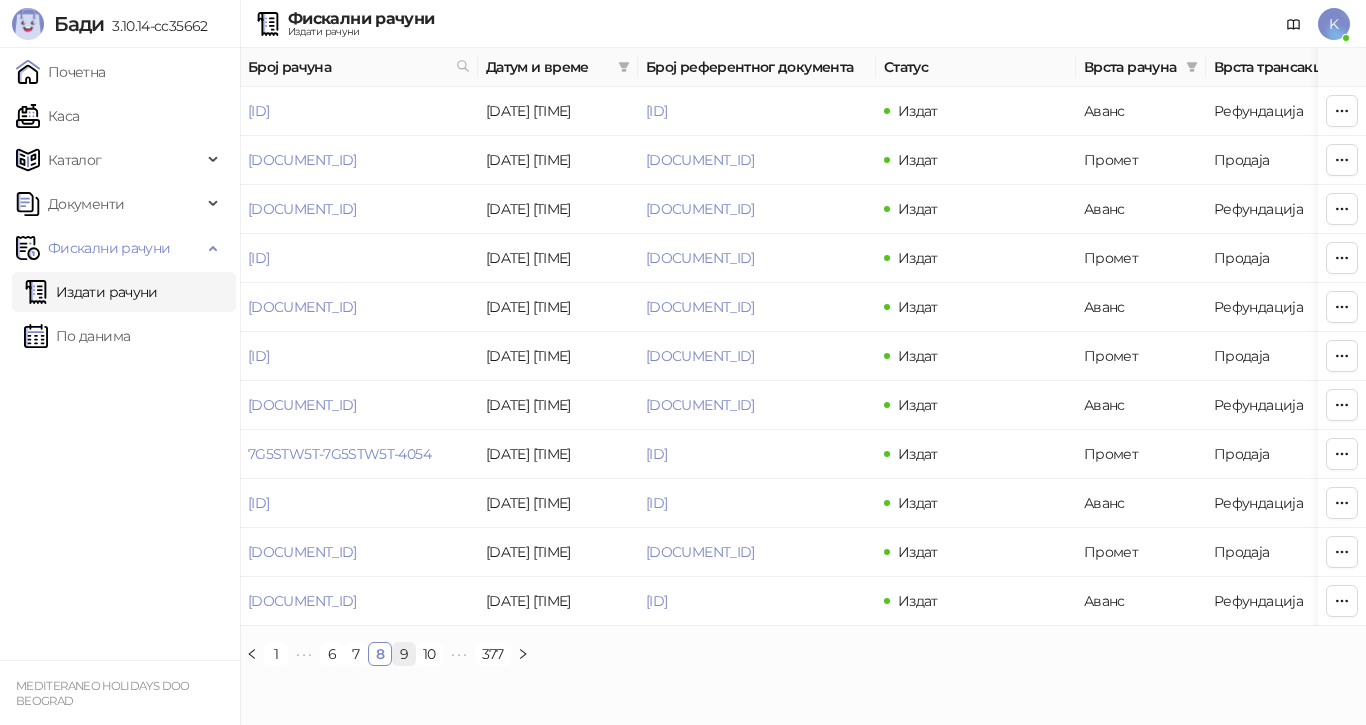 click on "9" at bounding box center (404, 654) 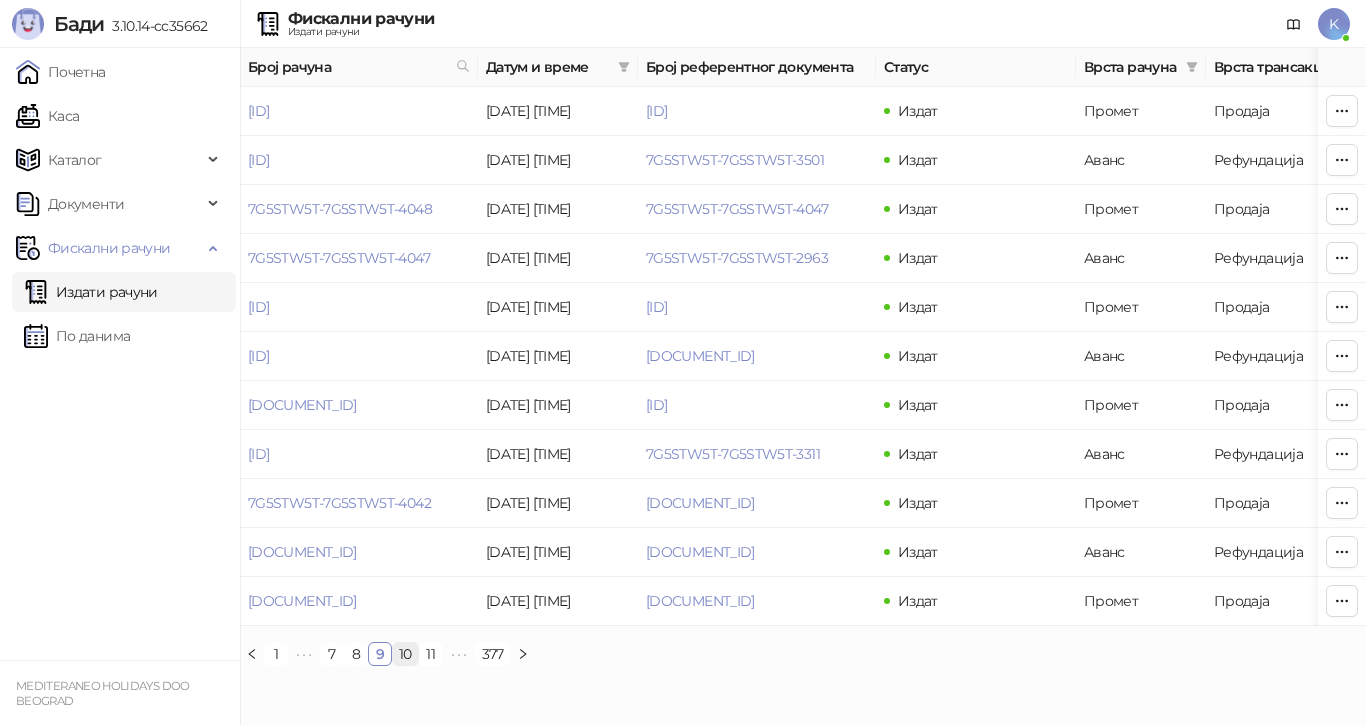 click on "10" at bounding box center [405, 654] 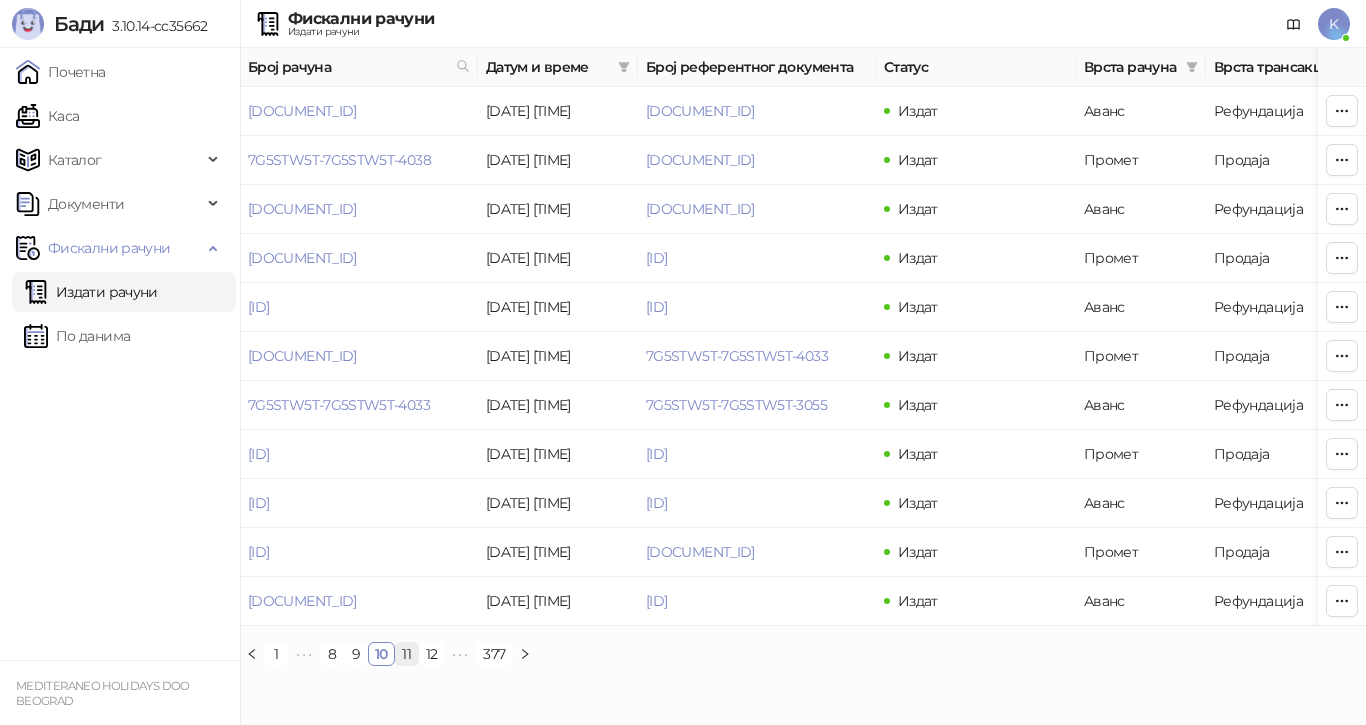 click on "11" at bounding box center [407, 654] 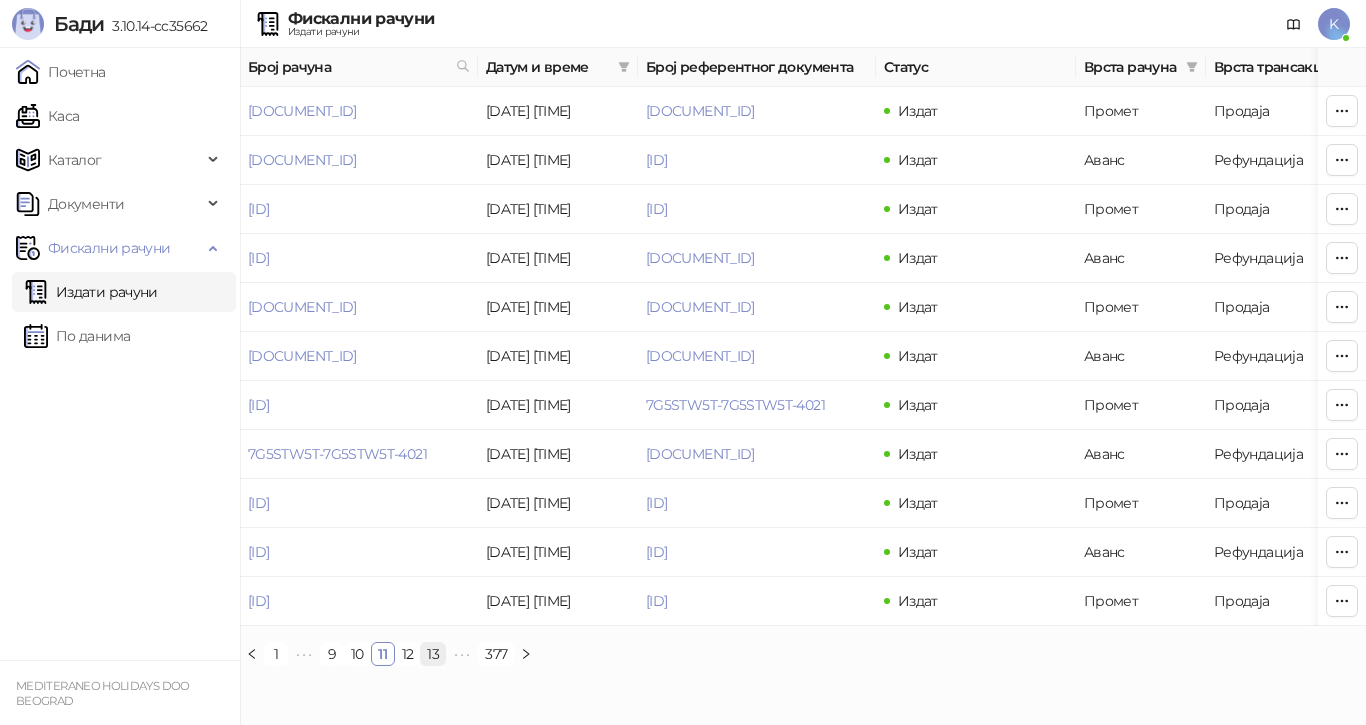 click on "13" at bounding box center (433, 654) 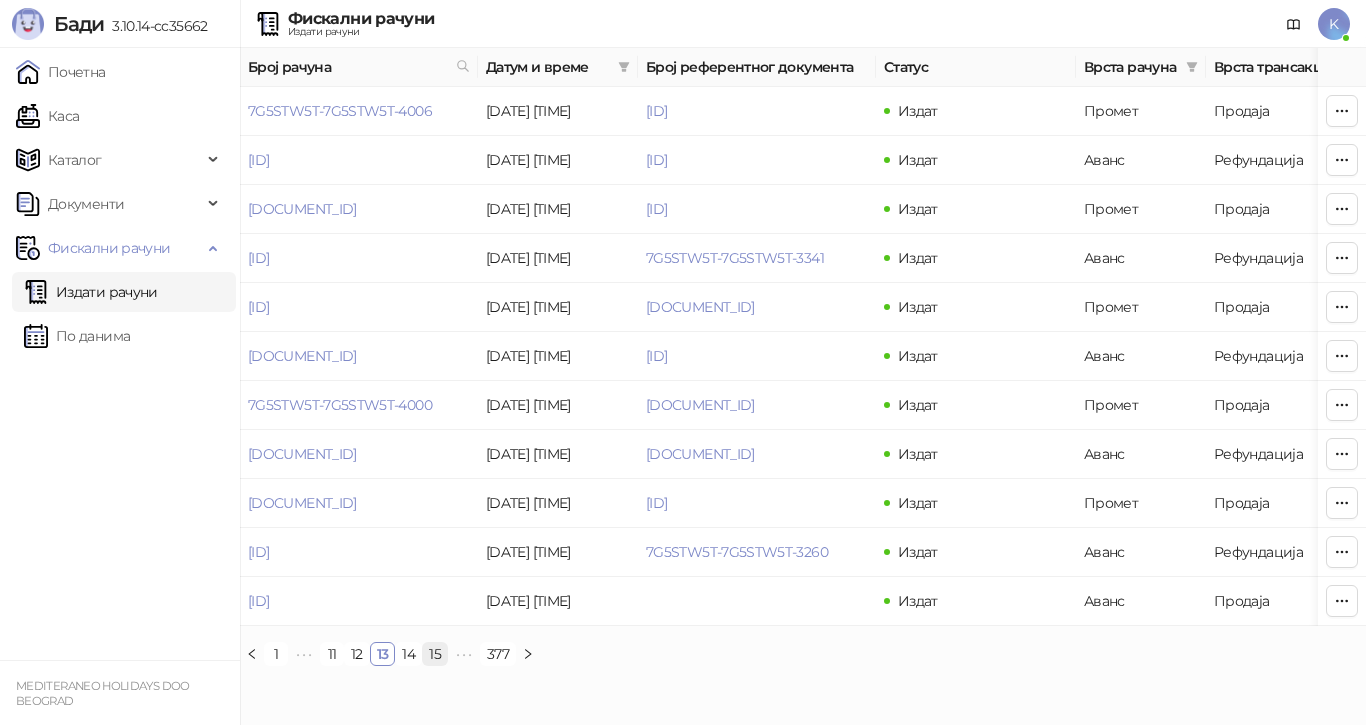 click on "15" at bounding box center (435, 654) 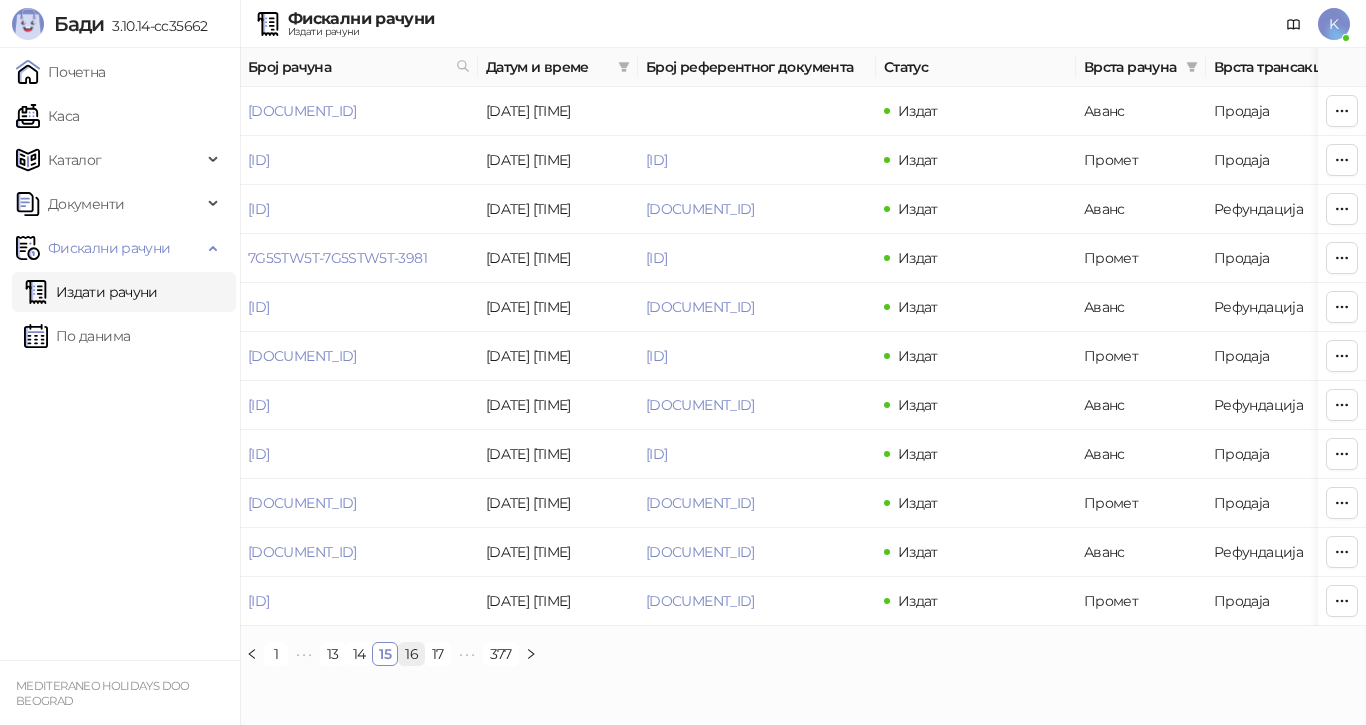 click on "16" at bounding box center [411, 654] 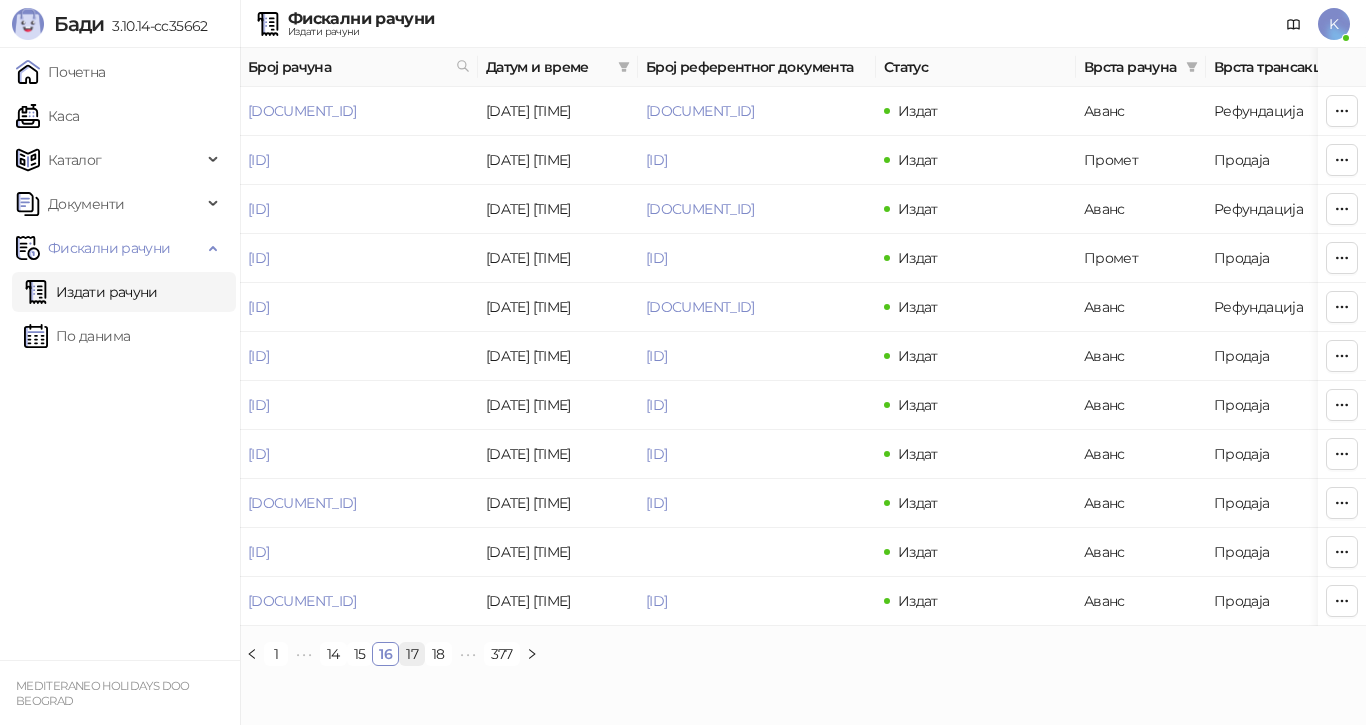 click on "17" at bounding box center (412, 654) 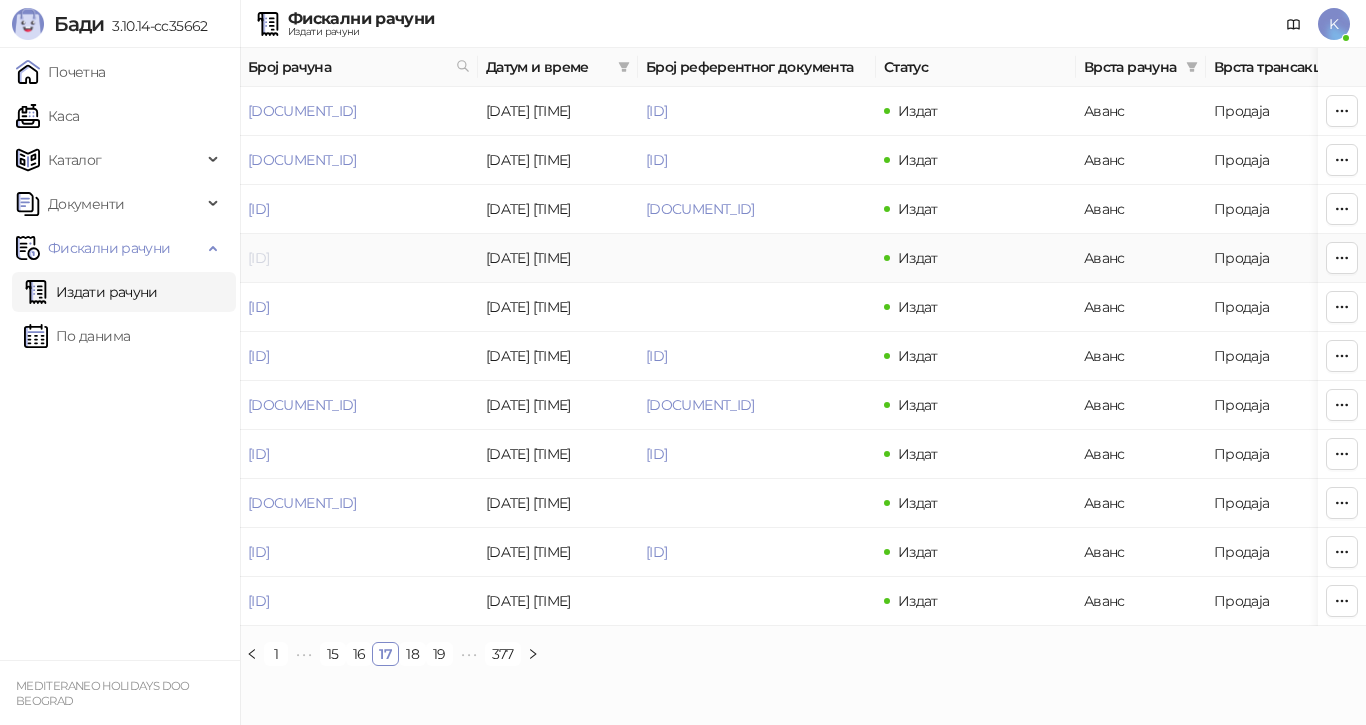 click on "[ID]" at bounding box center [258, 258] 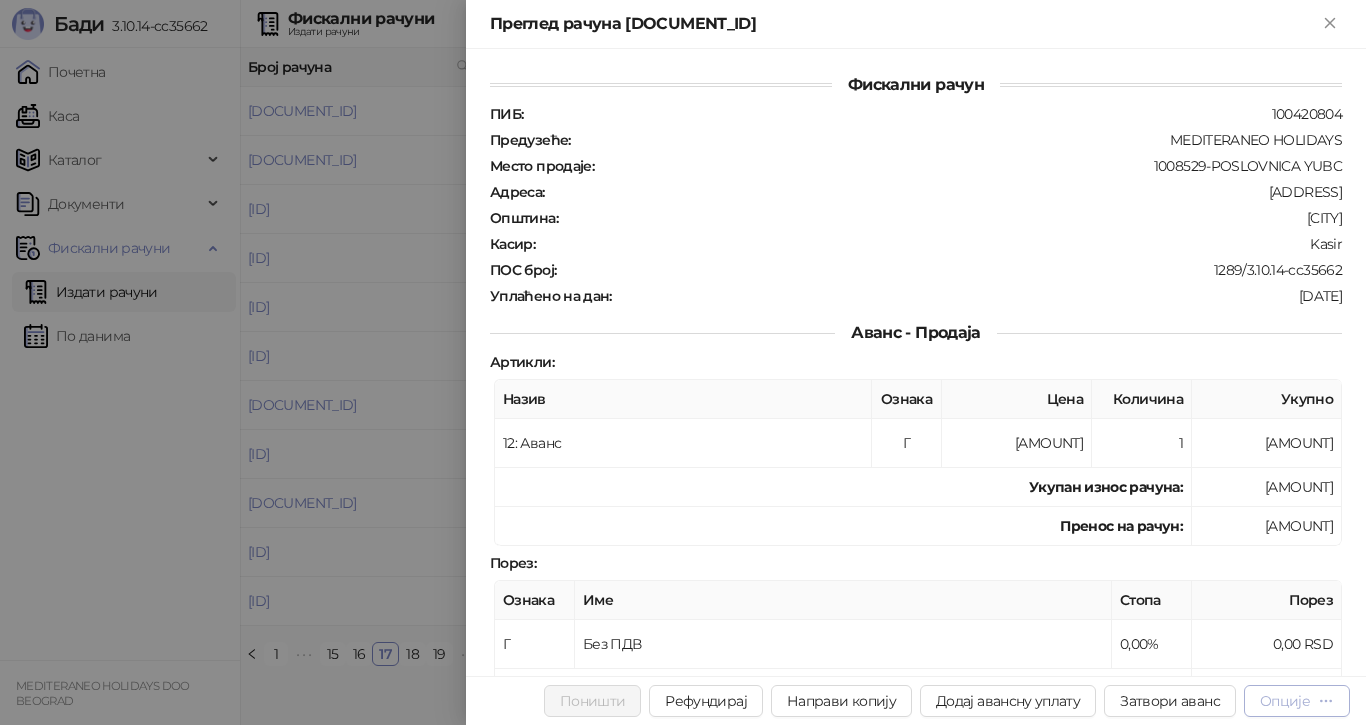 click on "Опције" at bounding box center (1285, 701) 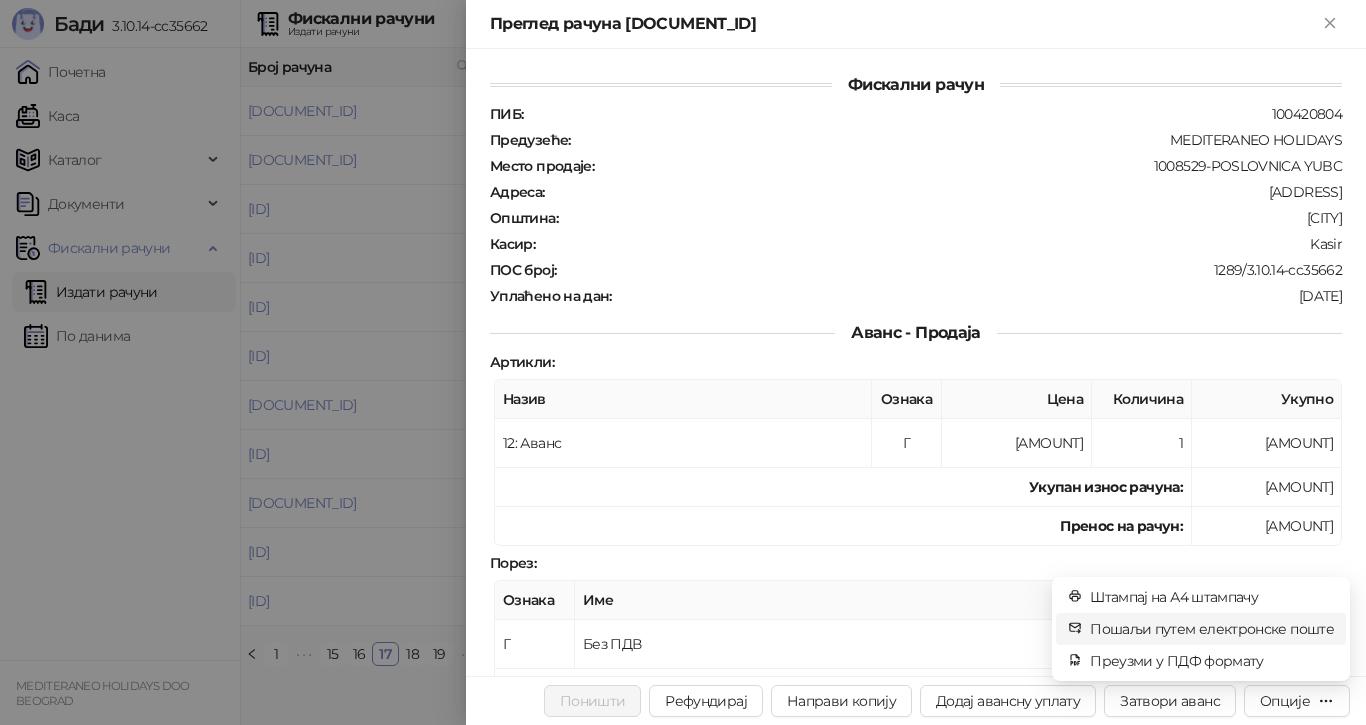 click on "Пошаљи путем електронске поште" at bounding box center [1212, 629] 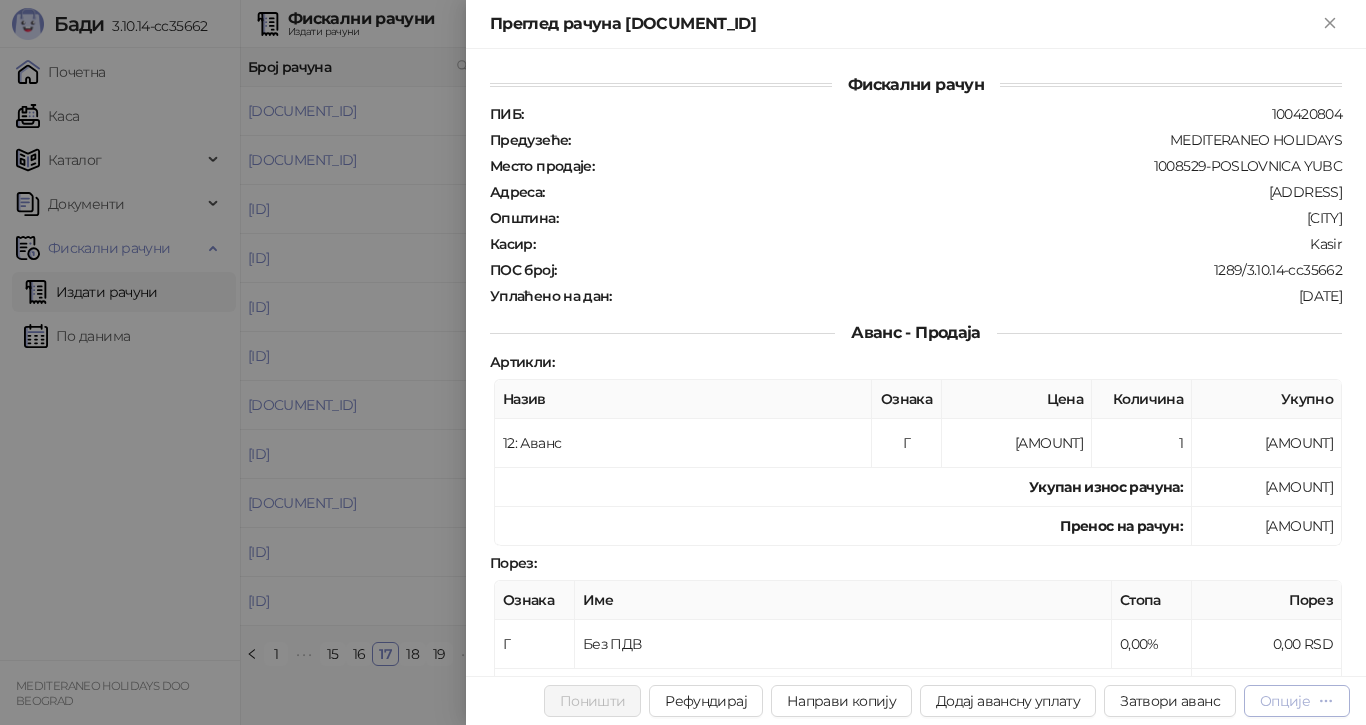 click on "Опције" at bounding box center (1285, 701) 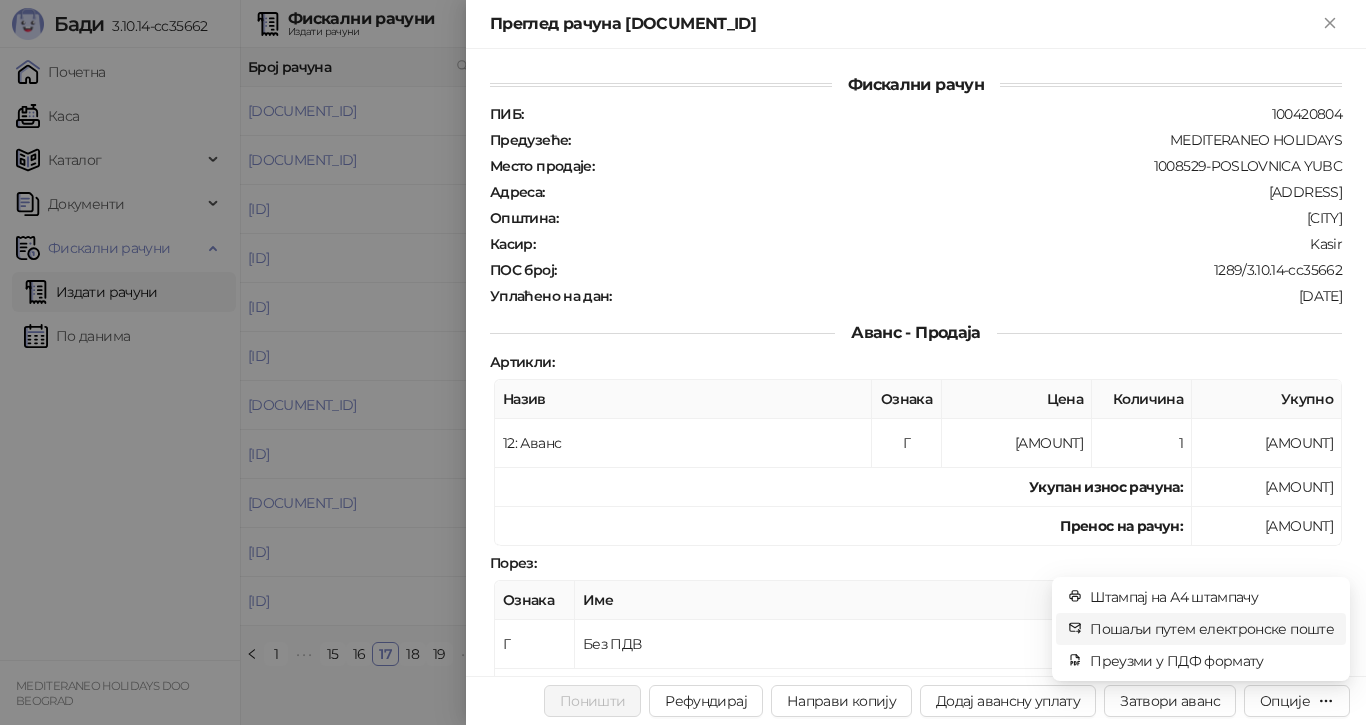 click on "Пошаљи путем електронске поште" at bounding box center [1212, 629] 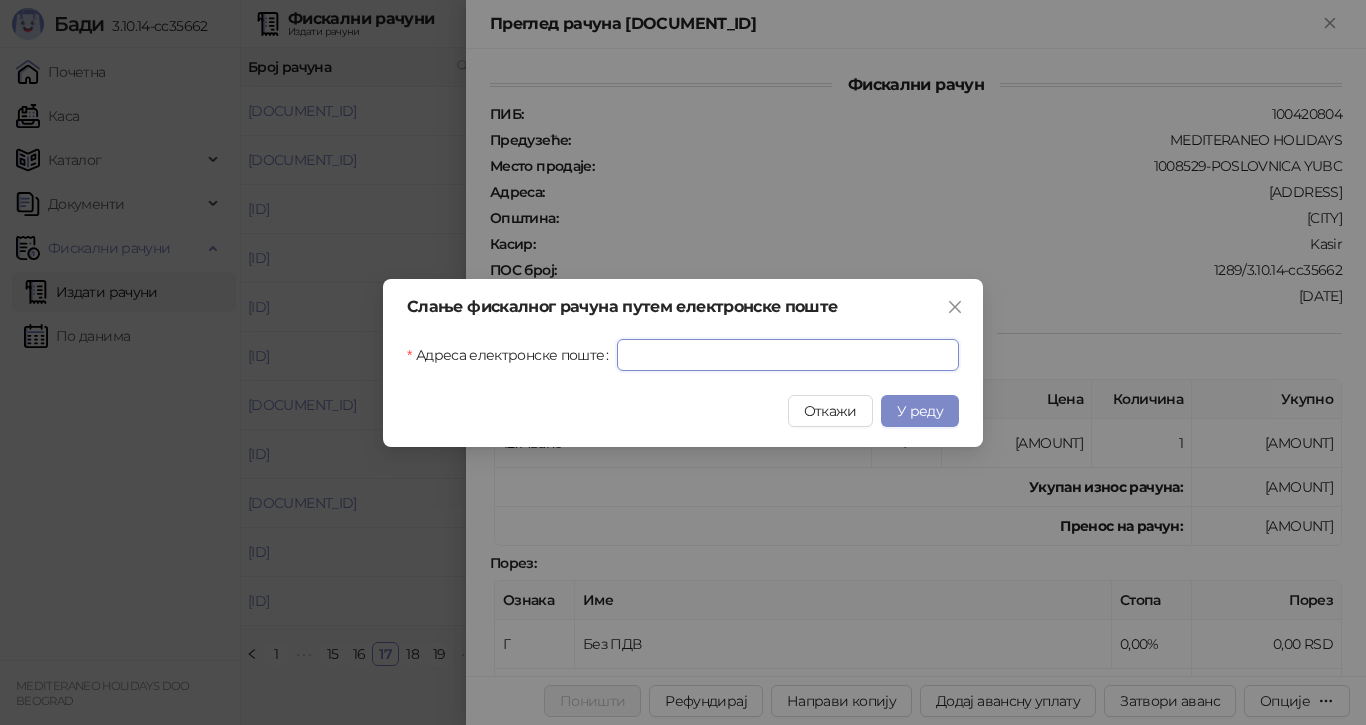 drag, startPoint x: 641, startPoint y: 346, endPoint x: 663, endPoint y: 366, distance: 29.732138 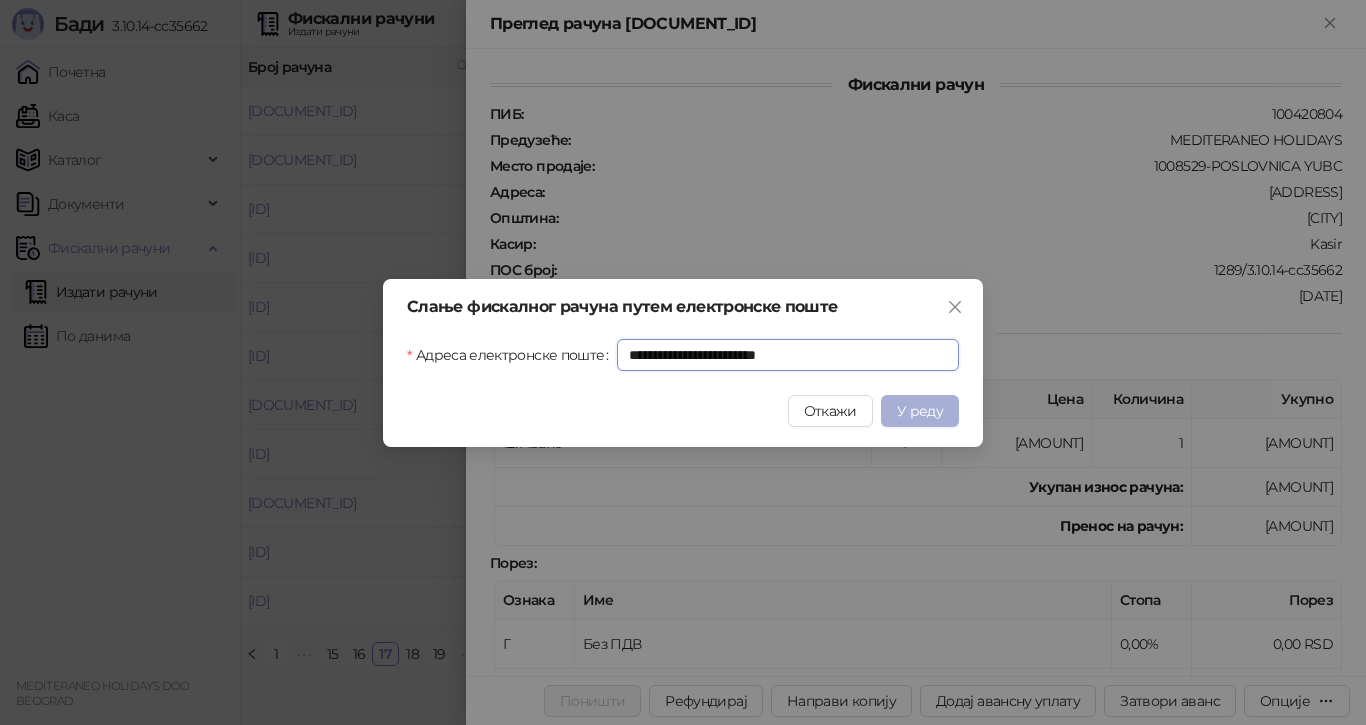 type on "**********" 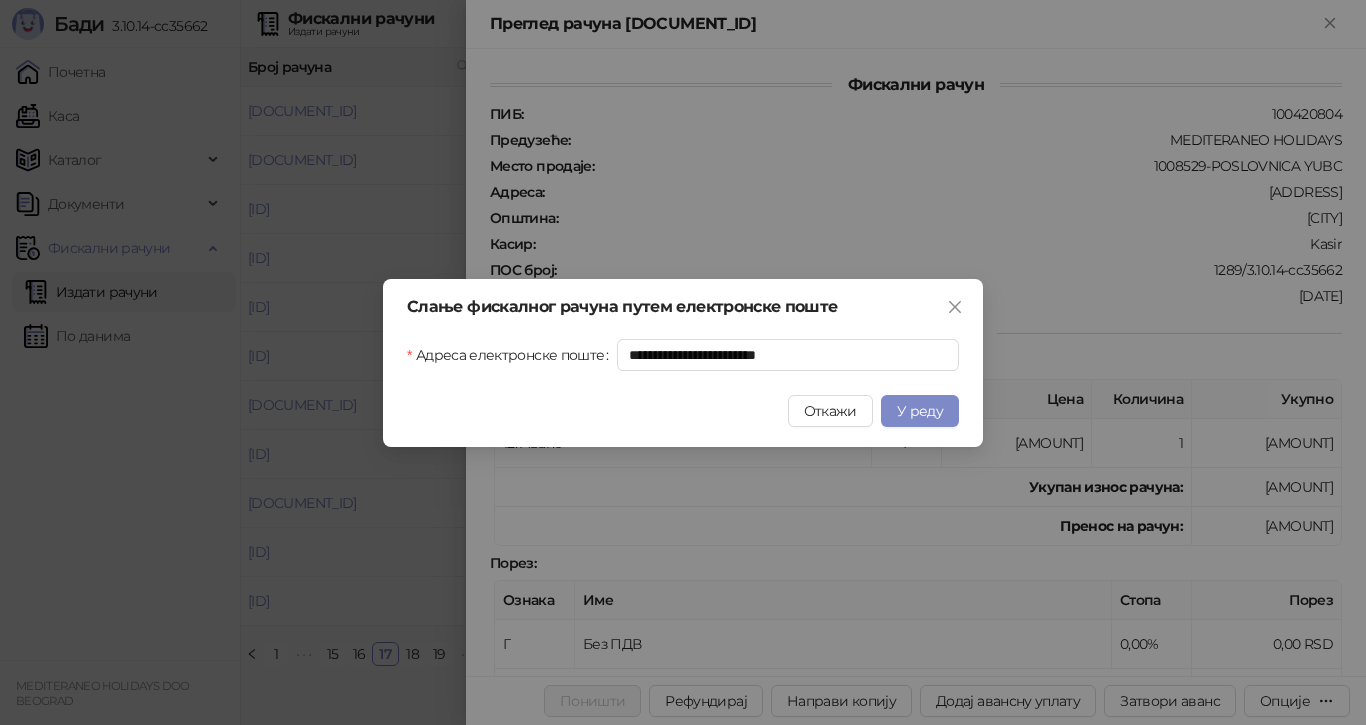 click on "У реду" at bounding box center (920, 411) 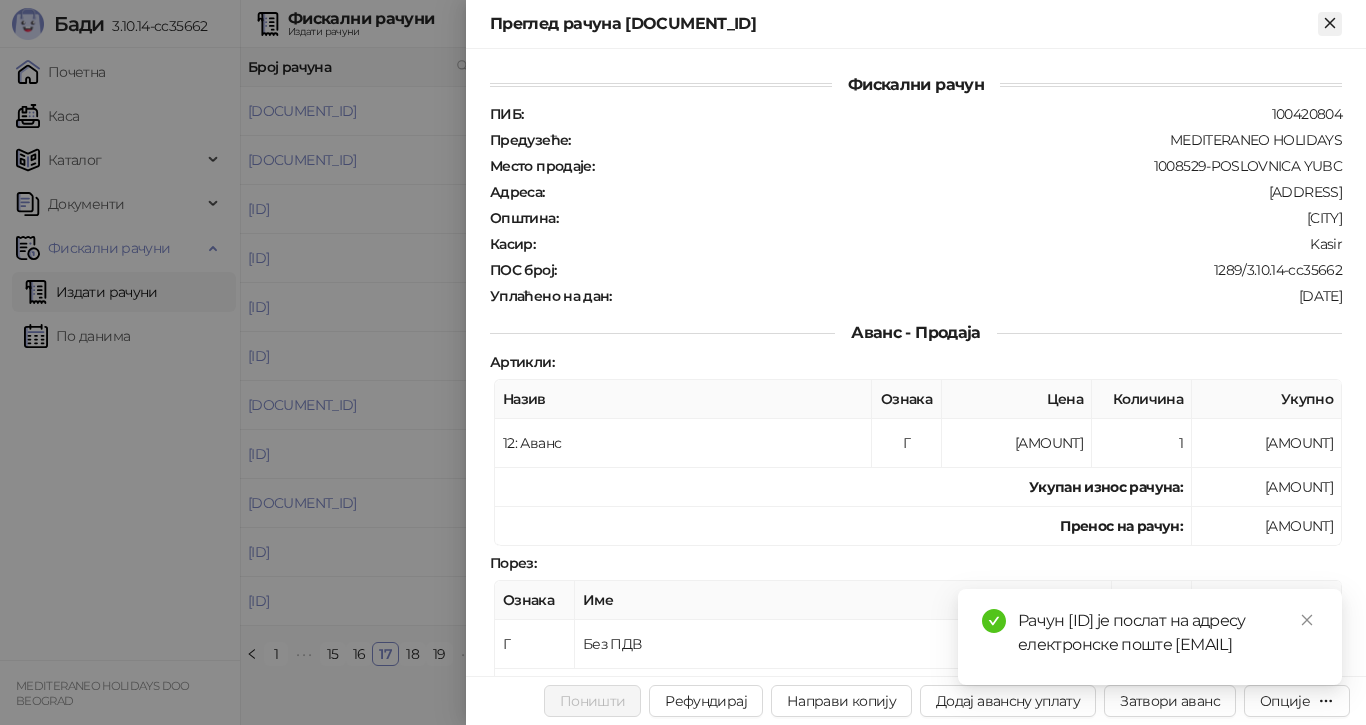 click 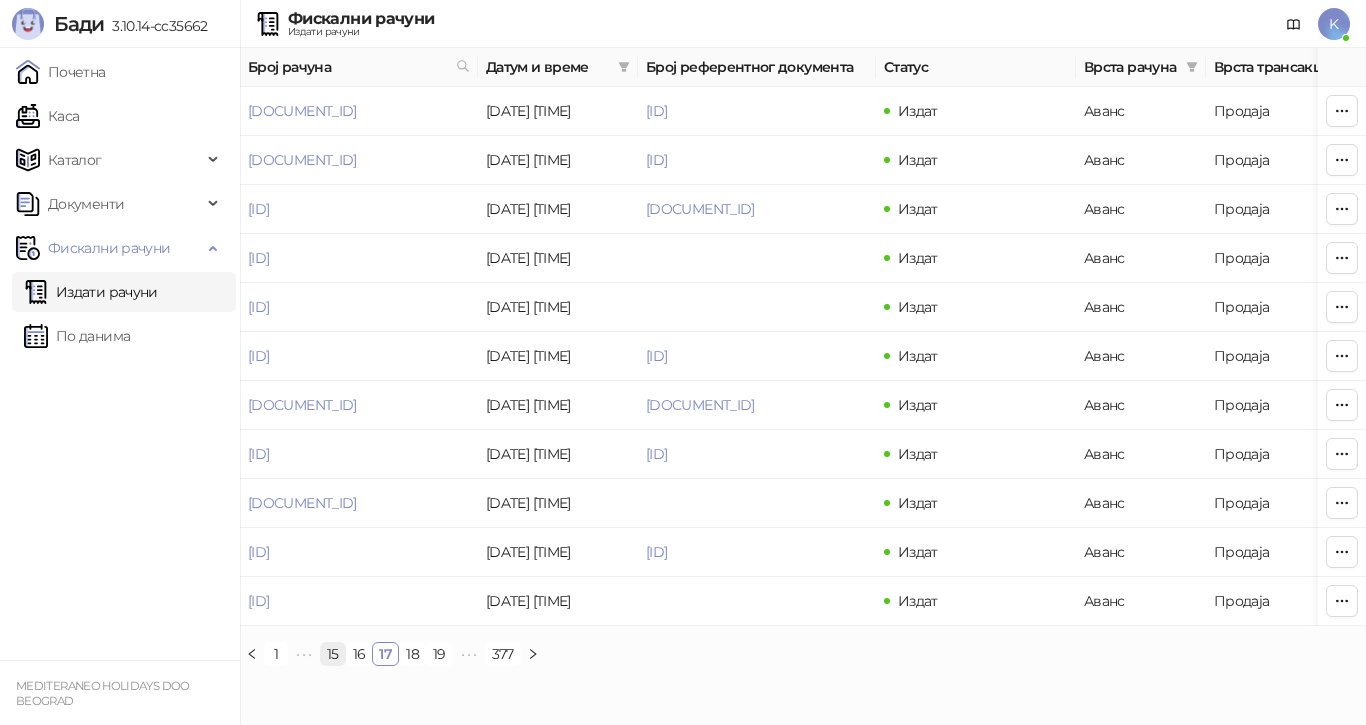 click on "15" at bounding box center [333, 654] 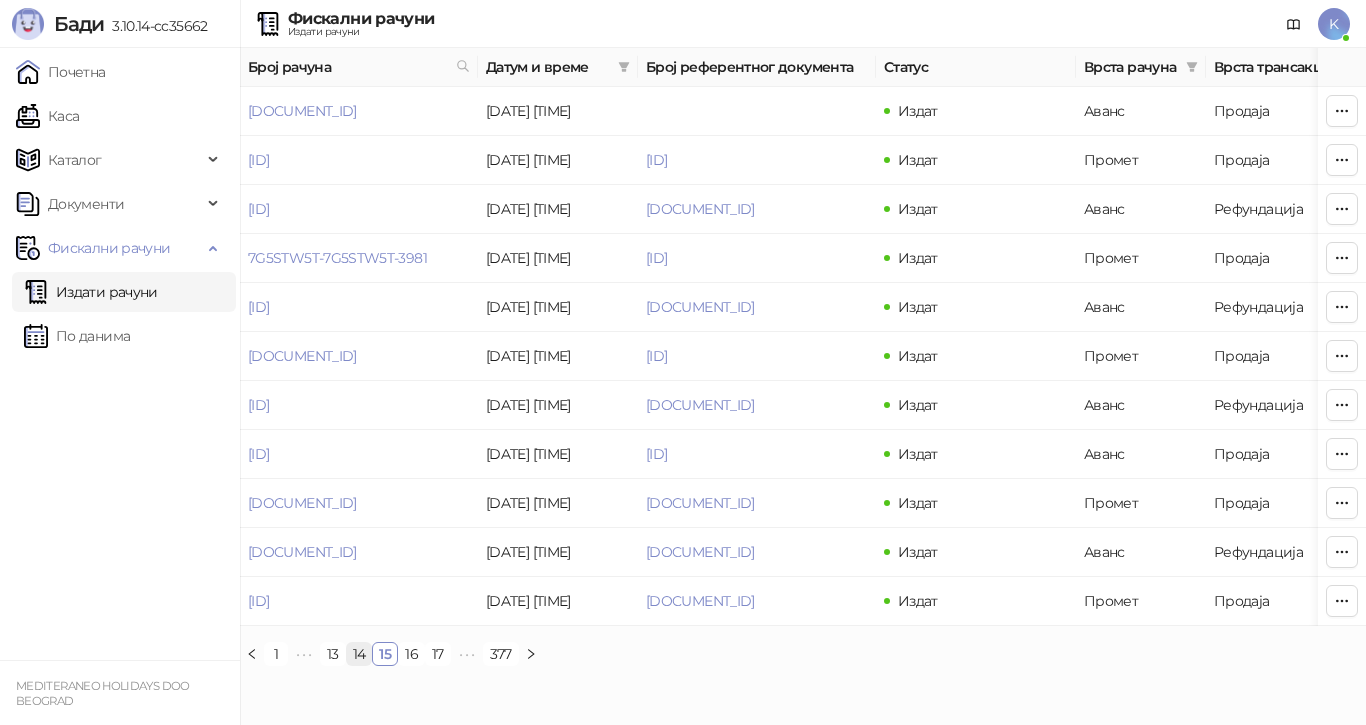 click on "14" at bounding box center [359, 654] 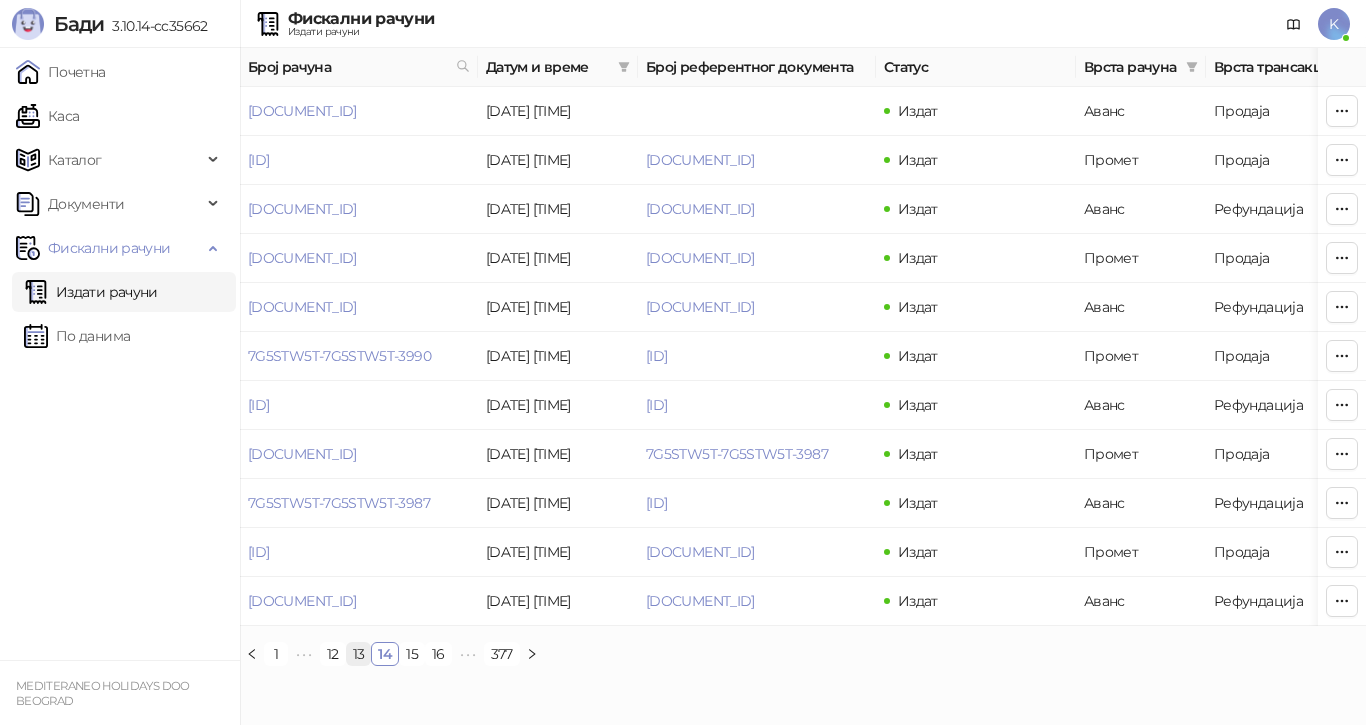 click on "13" at bounding box center (359, 654) 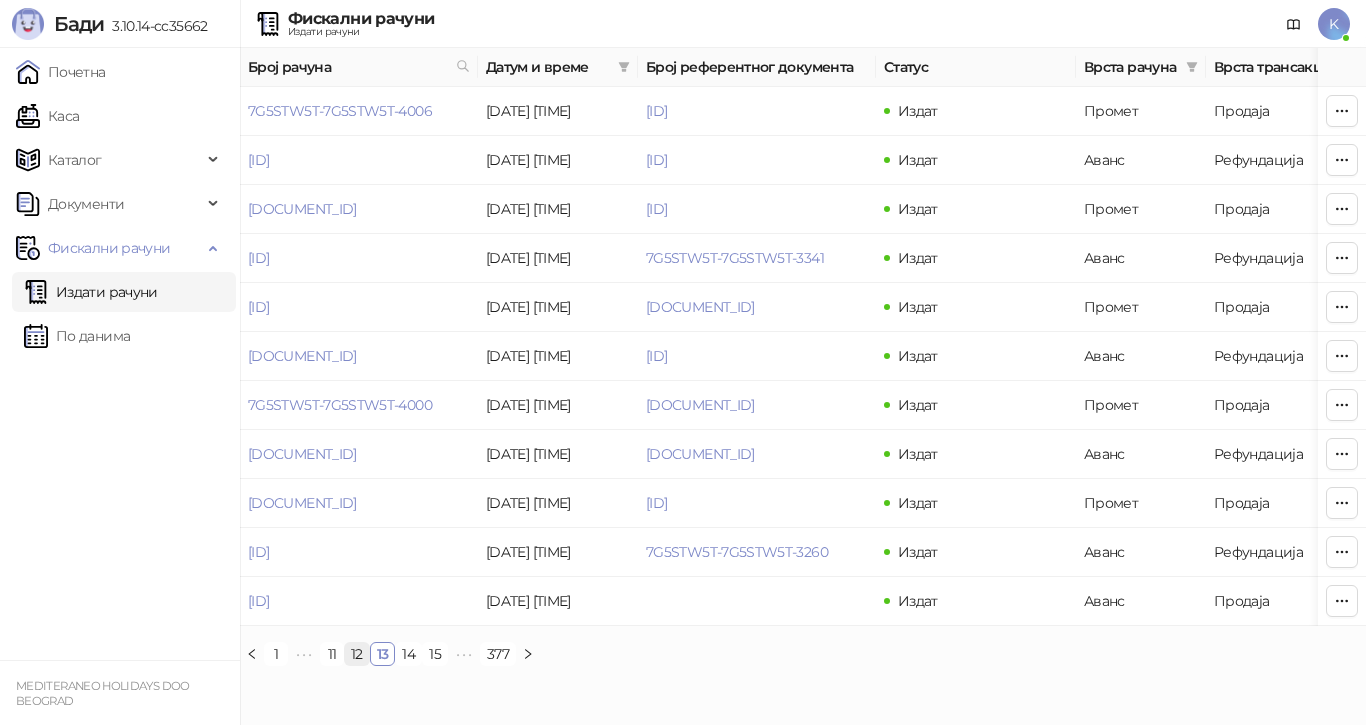 click on "12" at bounding box center (357, 654) 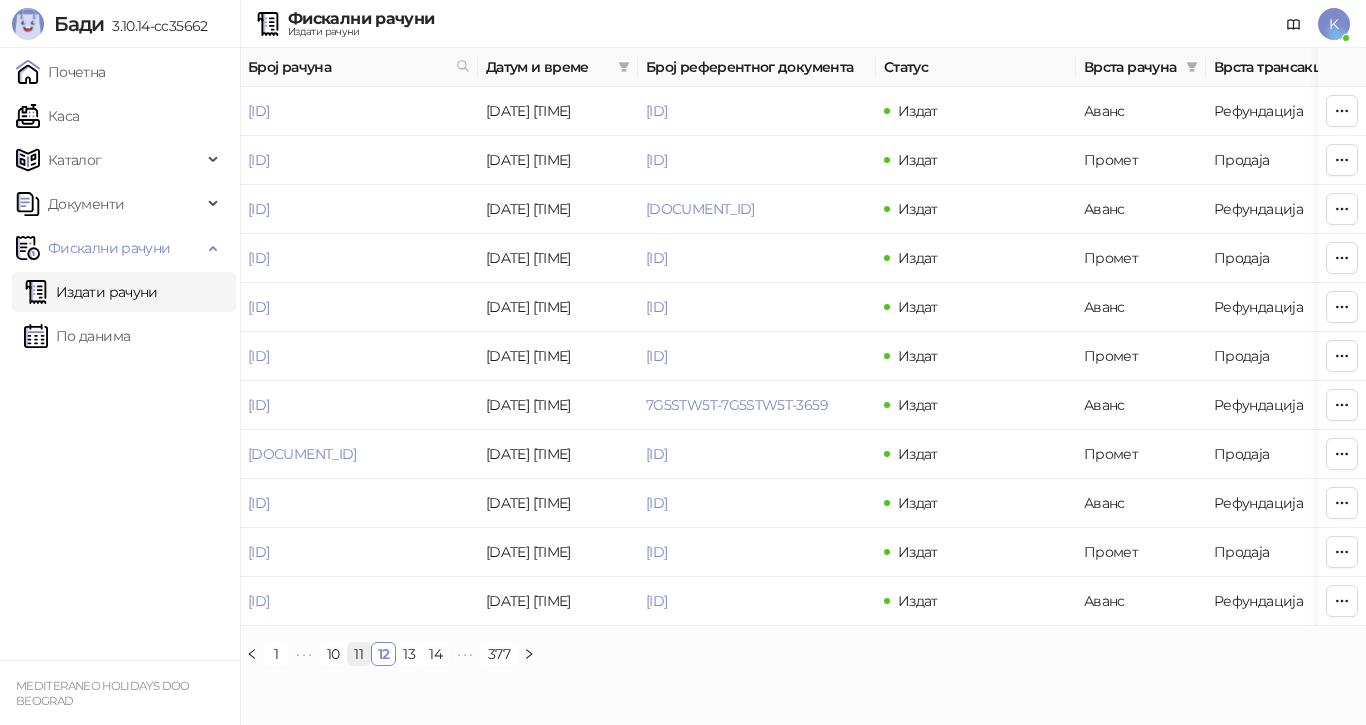 click on "11" at bounding box center (359, 654) 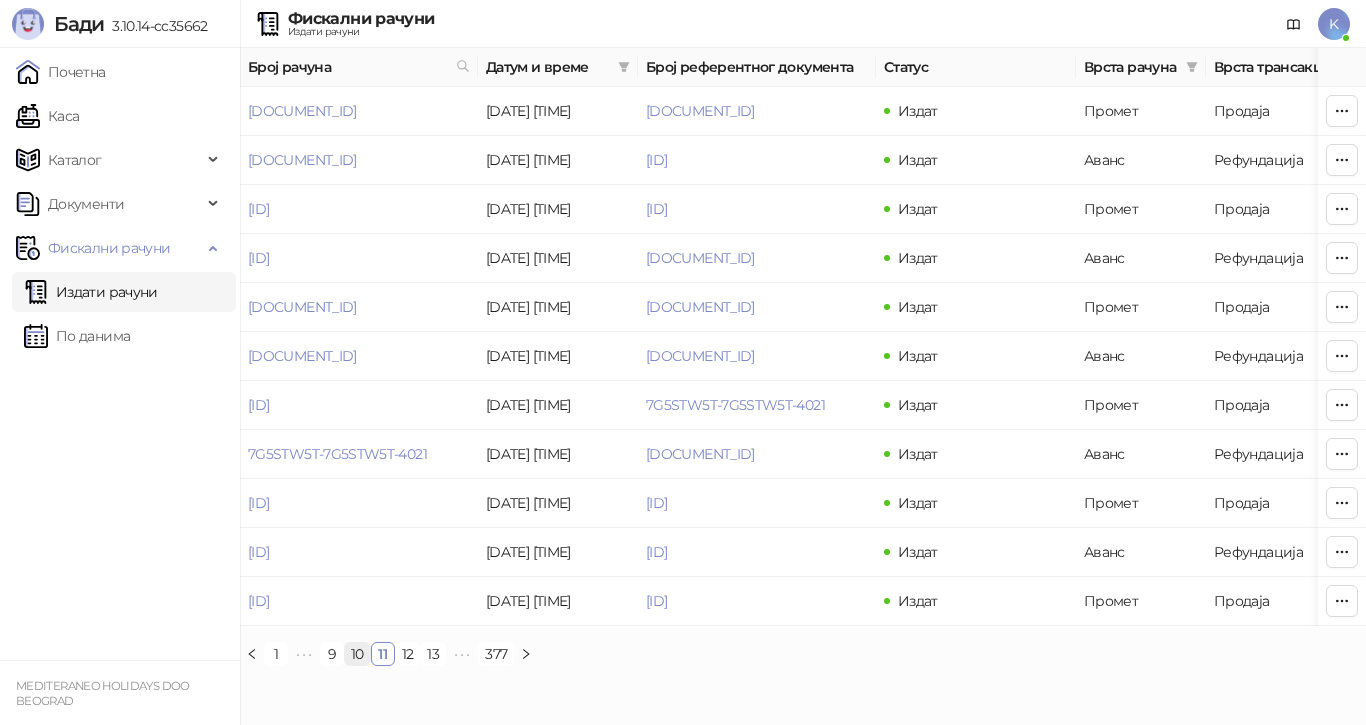 click on "10" at bounding box center [357, 654] 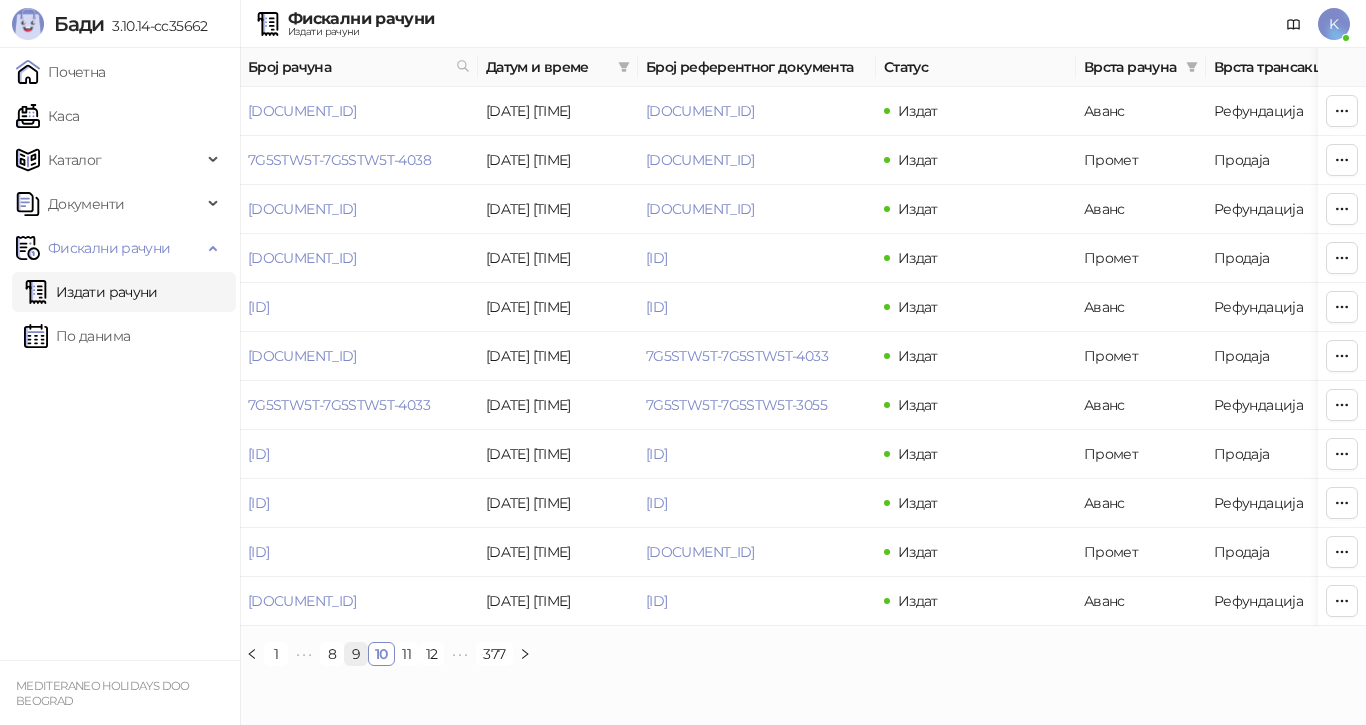 click on "9" at bounding box center (356, 654) 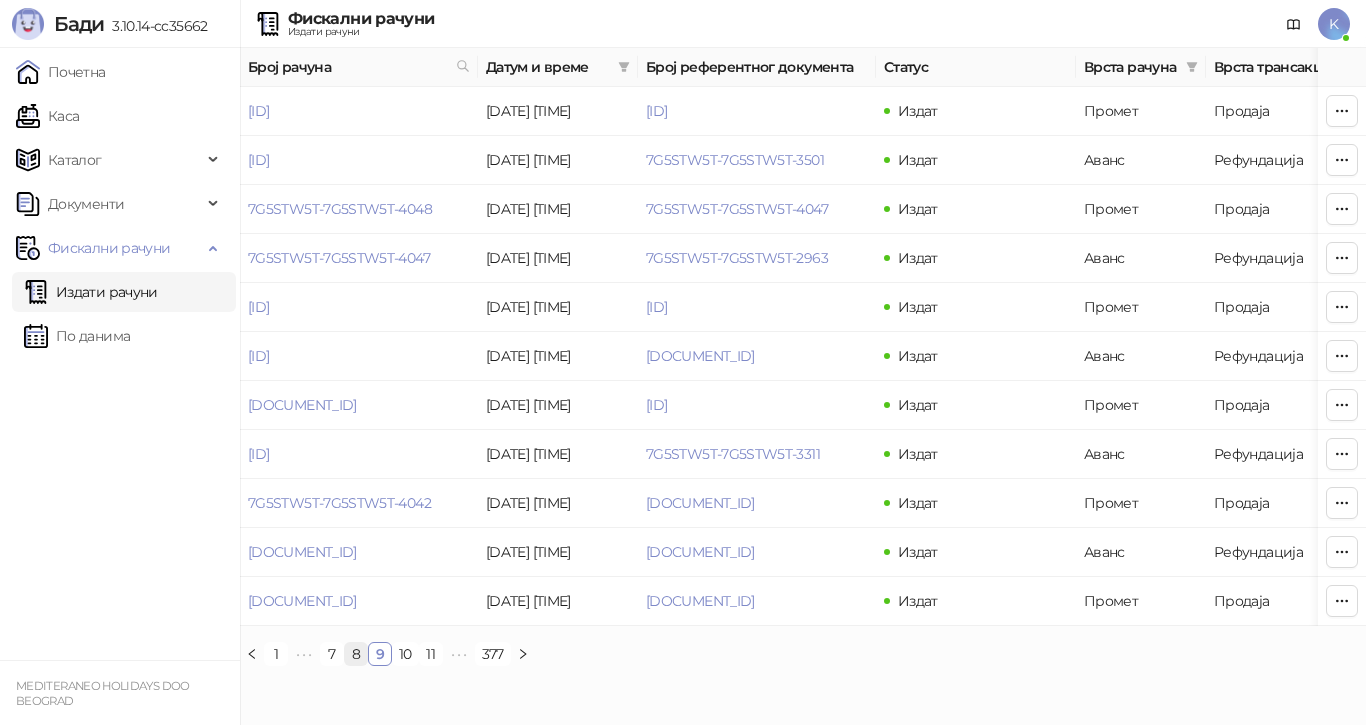 click on "8" at bounding box center [356, 654] 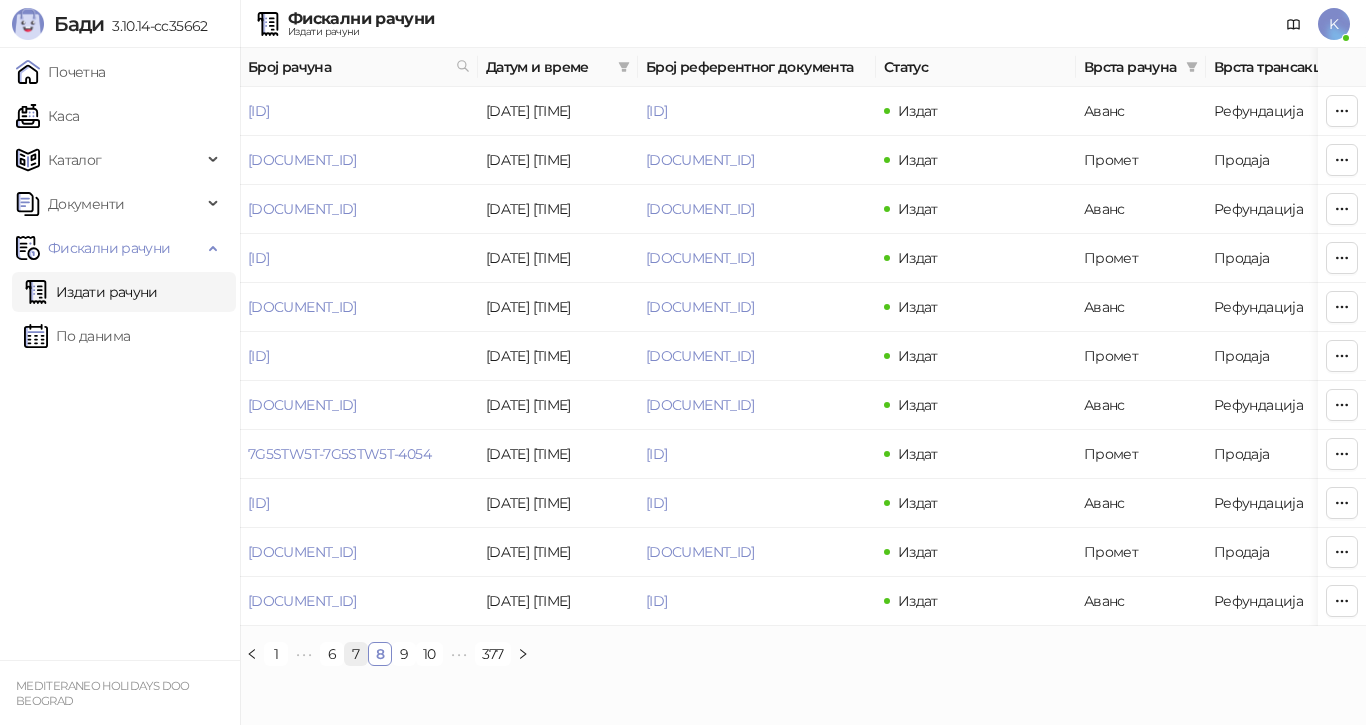 click on "7" at bounding box center [356, 654] 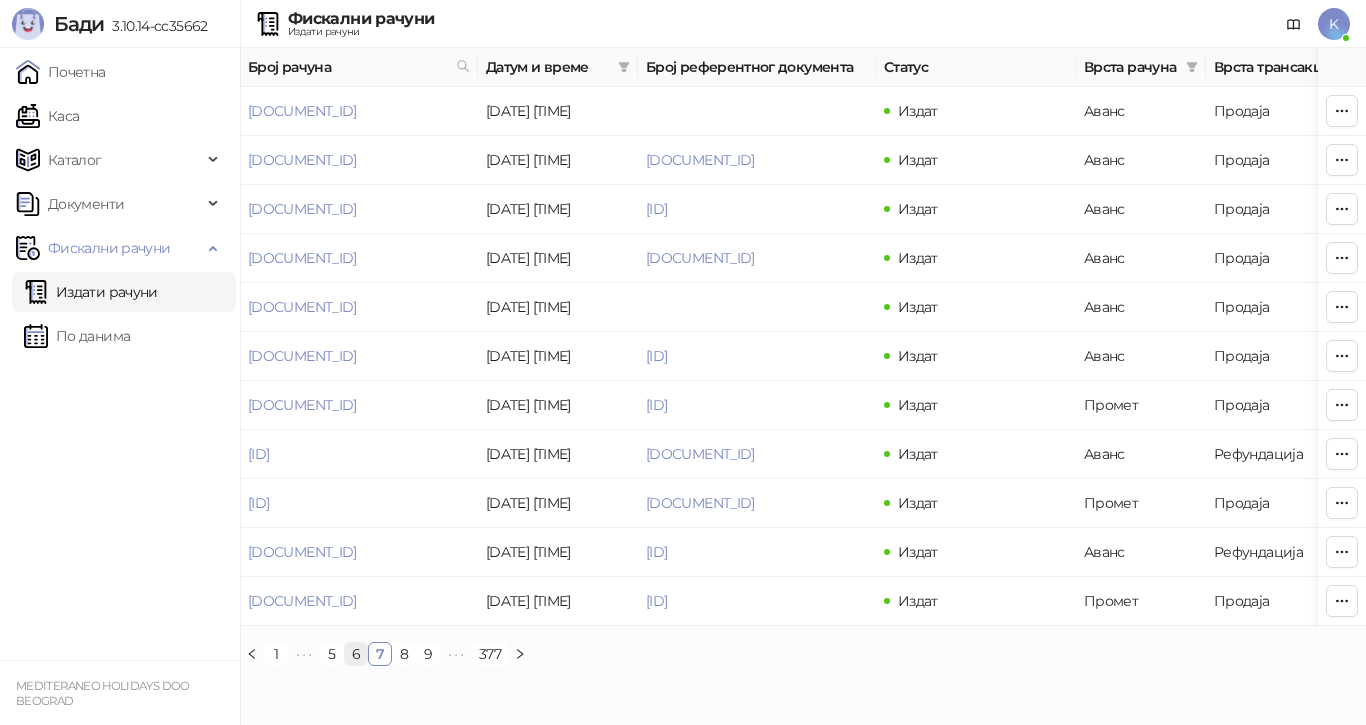 click on "6" at bounding box center [356, 654] 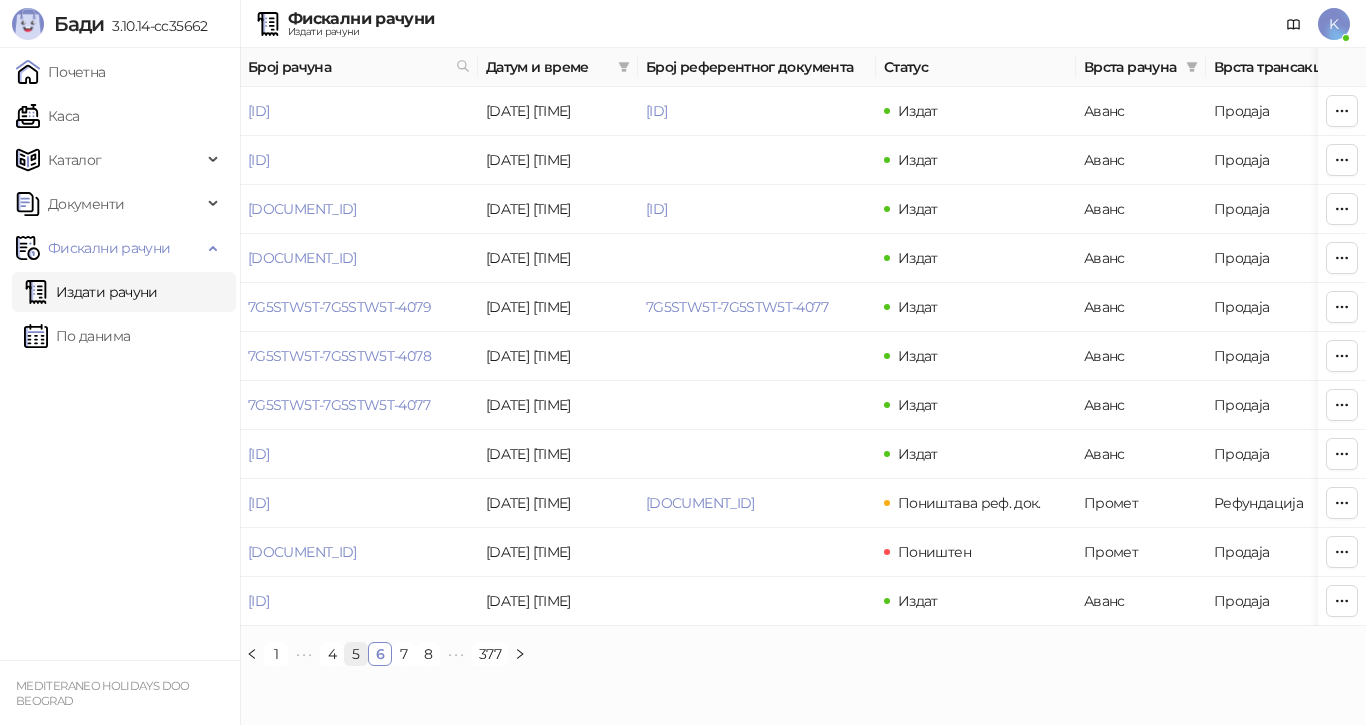 click on "5" at bounding box center (356, 654) 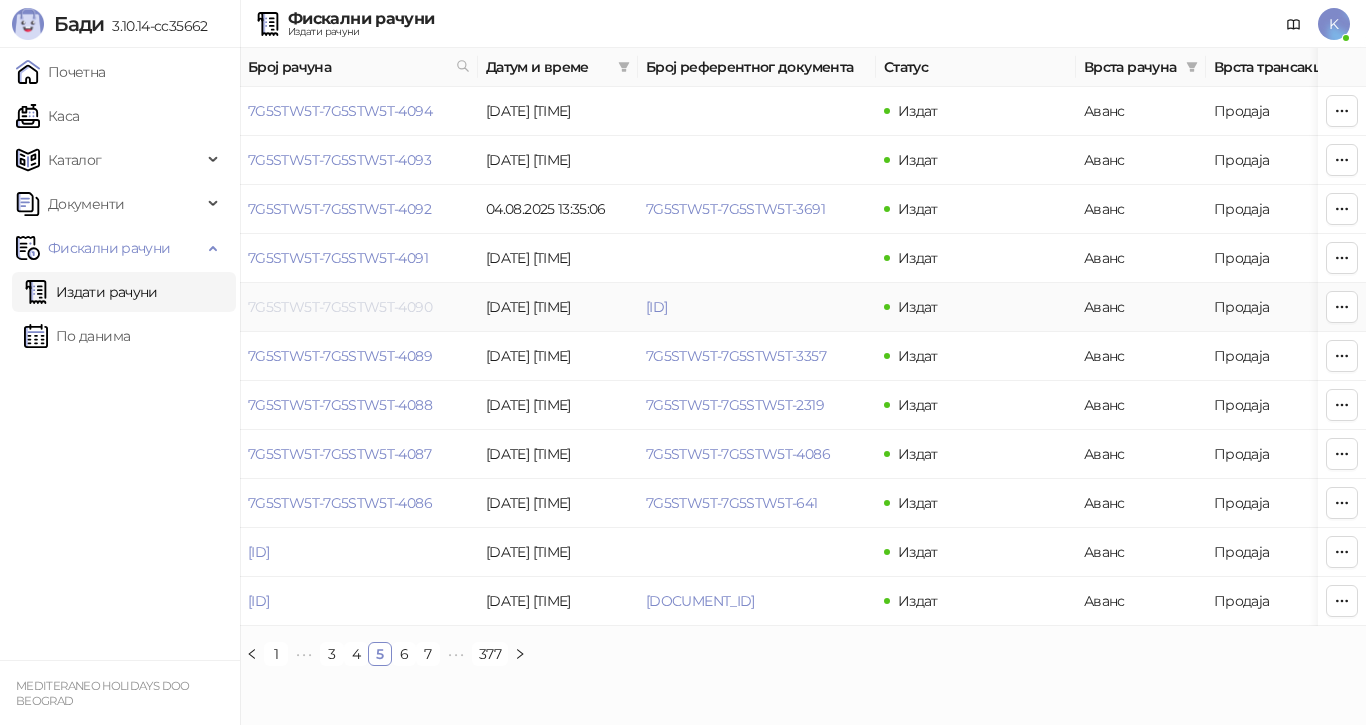 click on "7G5STW5T-7G5STW5T-4090" at bounding box center [340, 307] 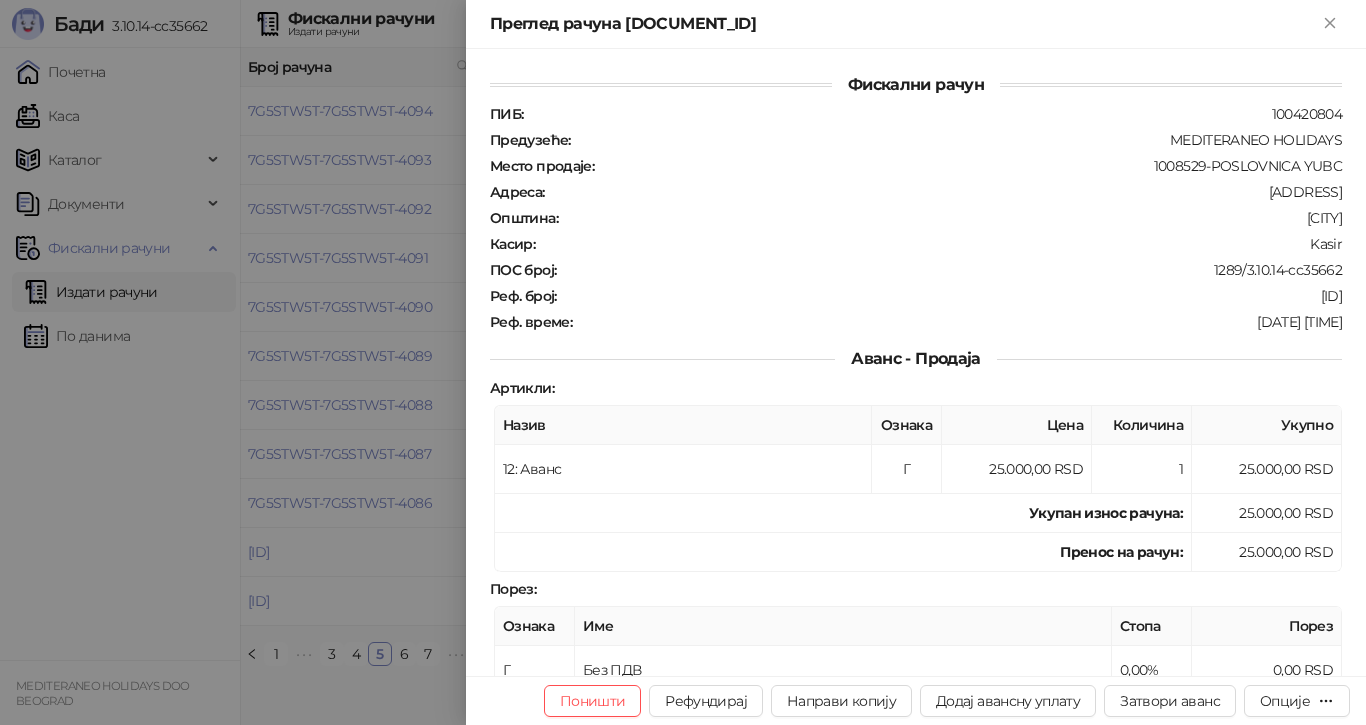 drag, startPoint x: 1148, startPoint y: 296, endPoint x: 1341, endPoint y: 296, distance: 193 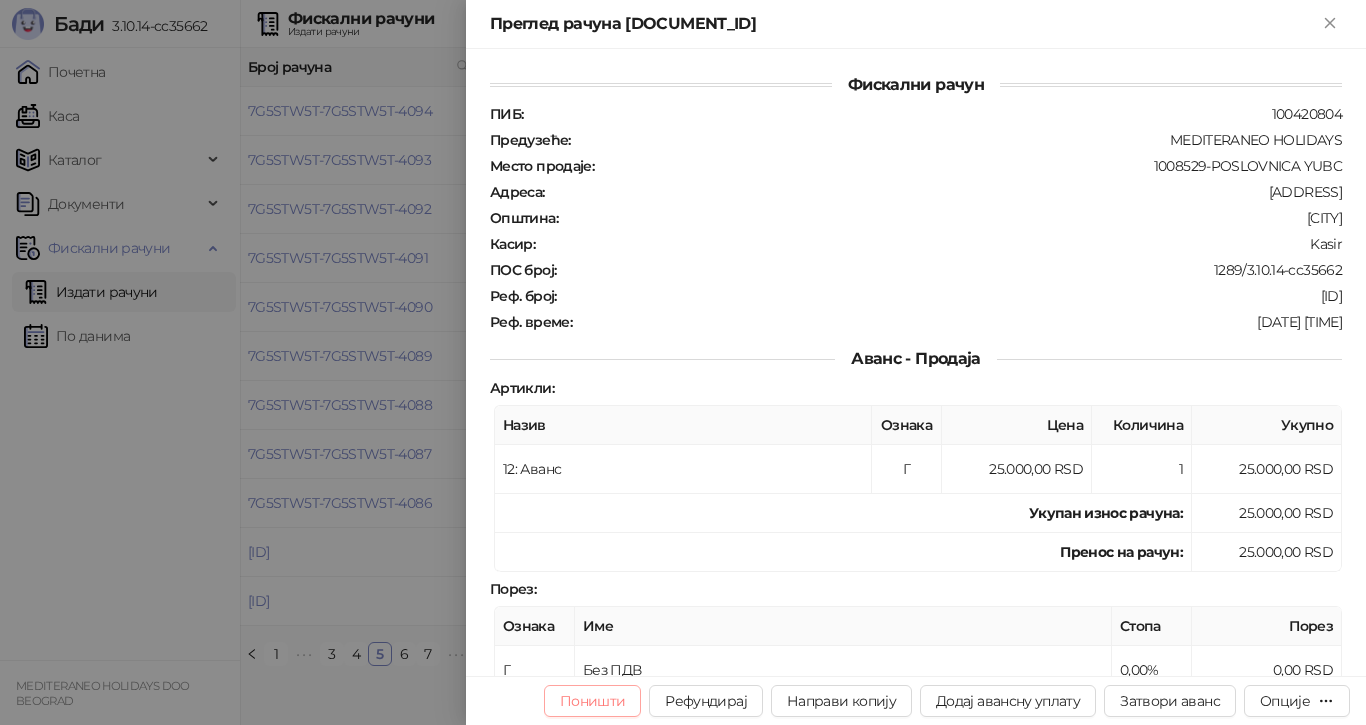 click on "Поништи" at bounding box center [593, 701] 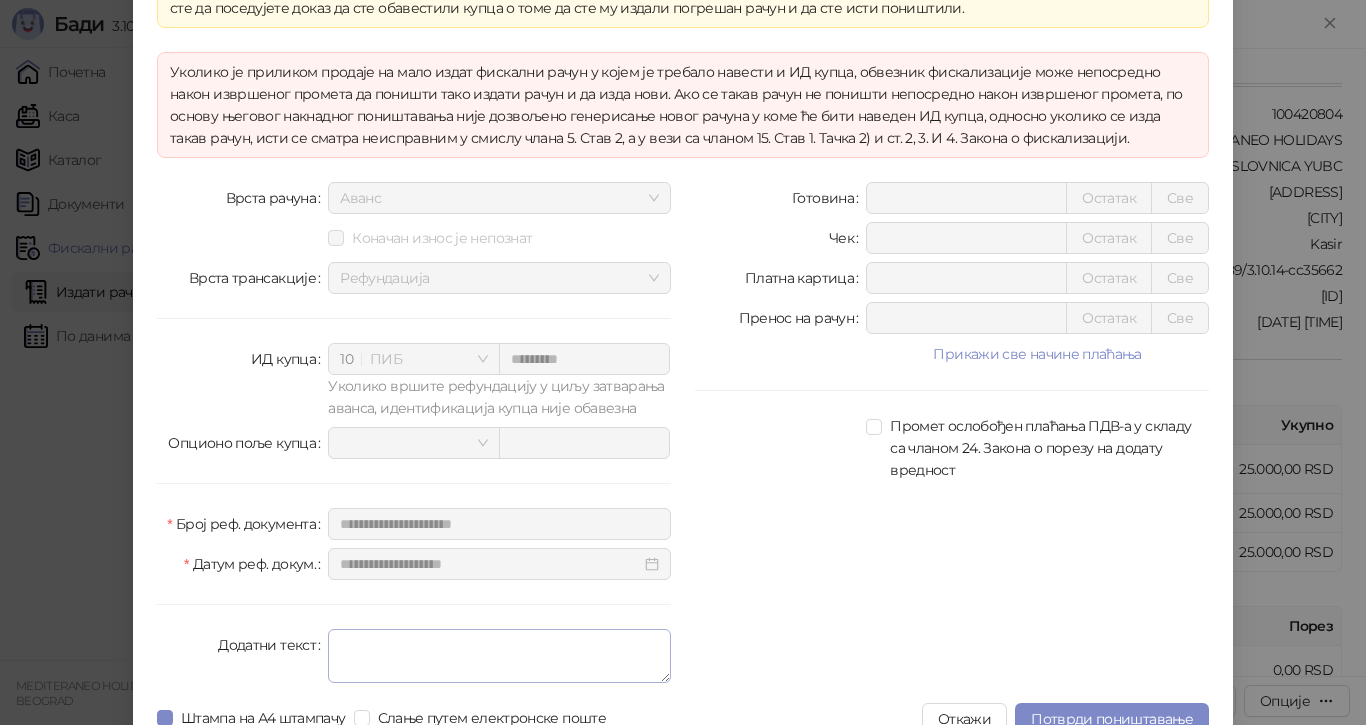 scroll, scrollTop: 124, scrollLeft: 0, axis: vertical 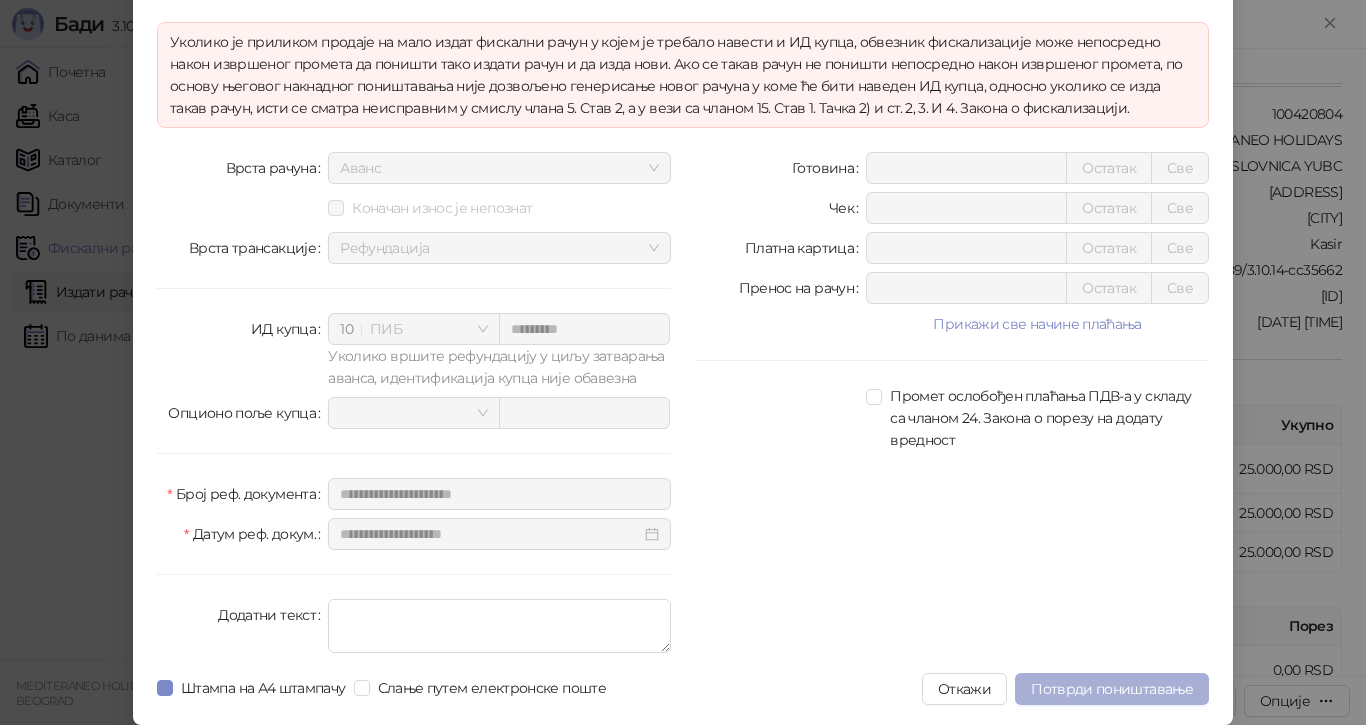 click on "Потврди поништавање" at bounding box center (1112, 689) 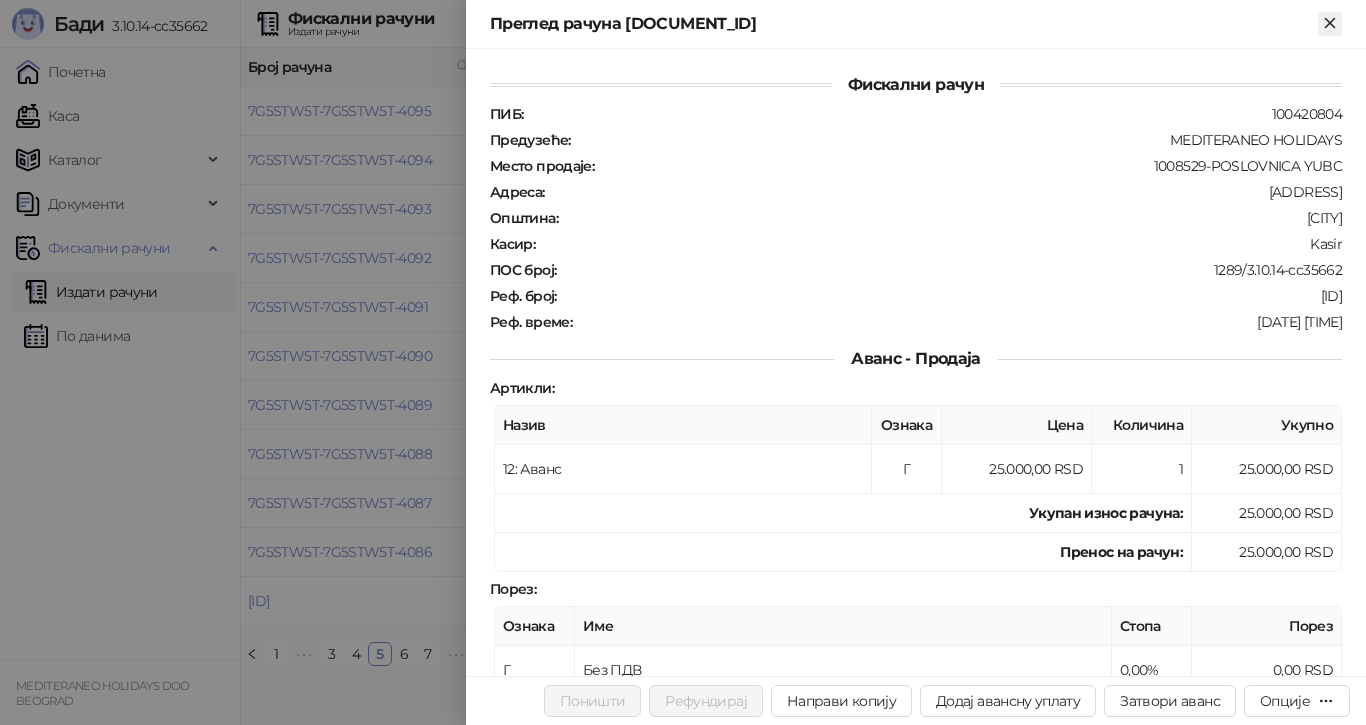 click 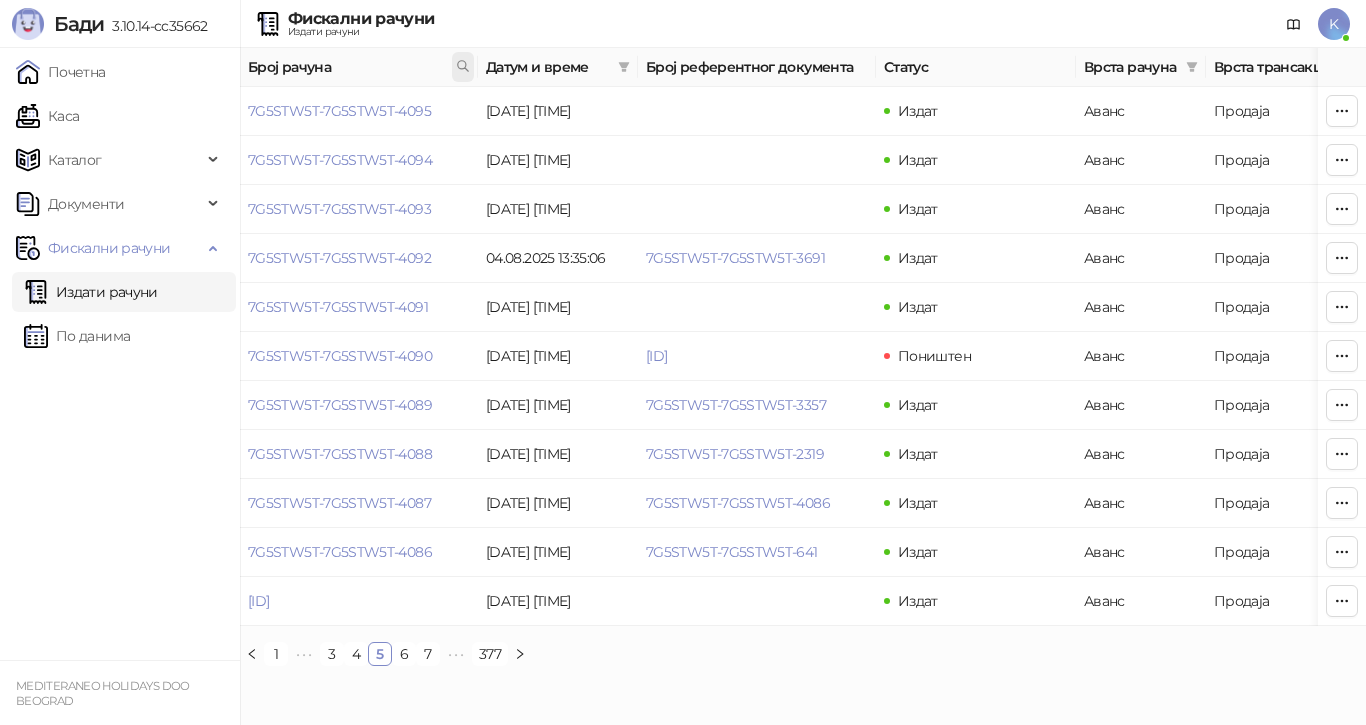 click 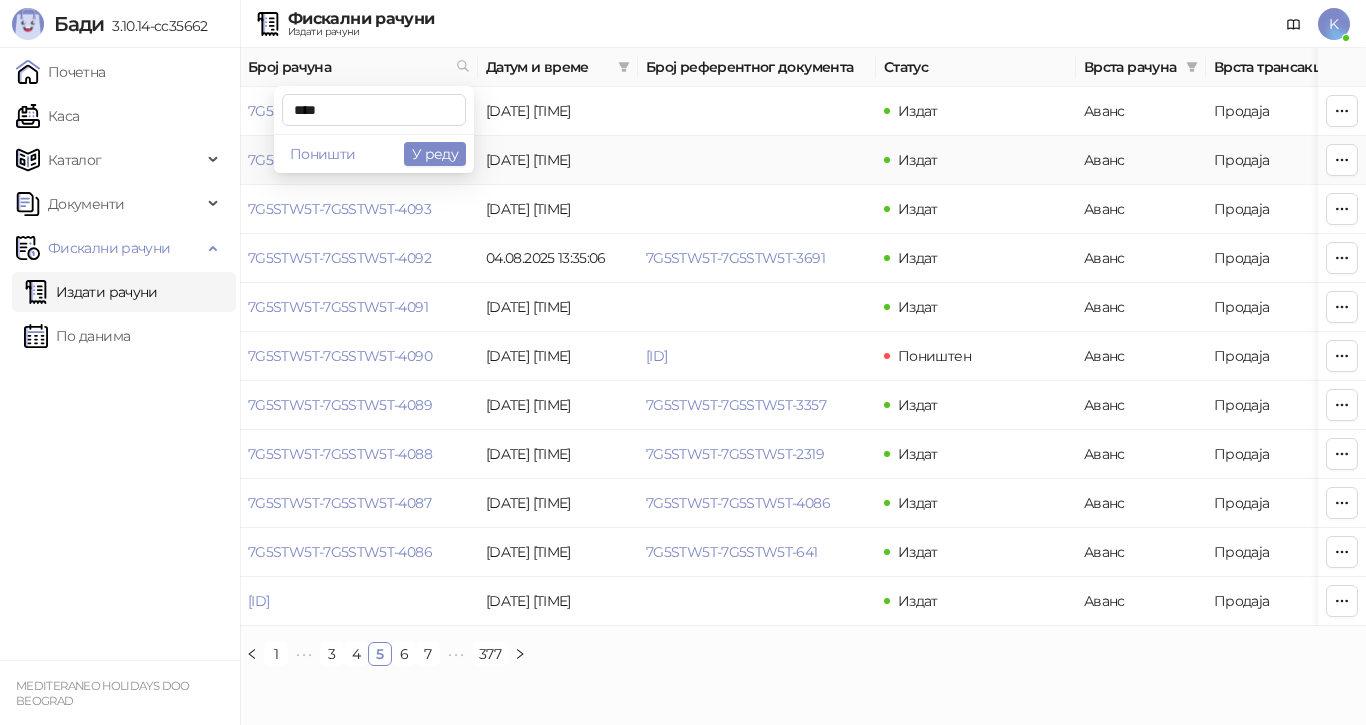 type on "****" 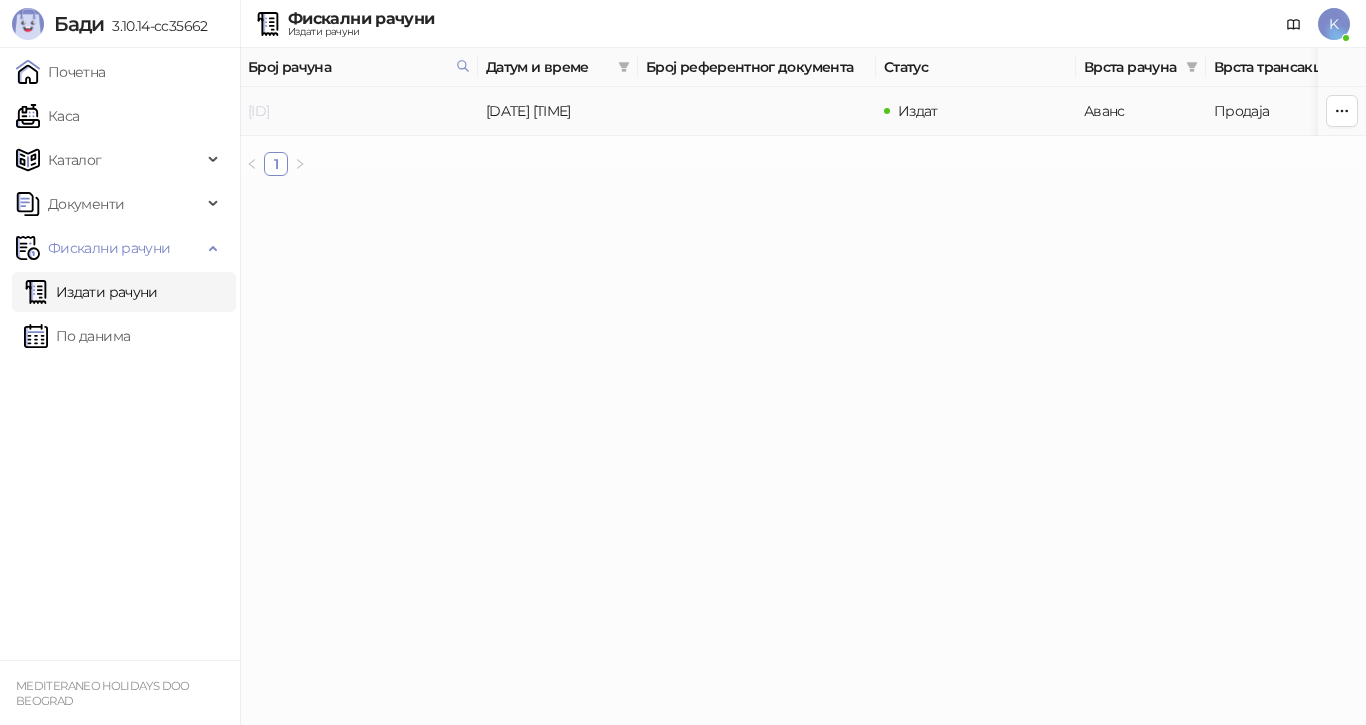 click on "[ID]" at bounding box center [258, 111] 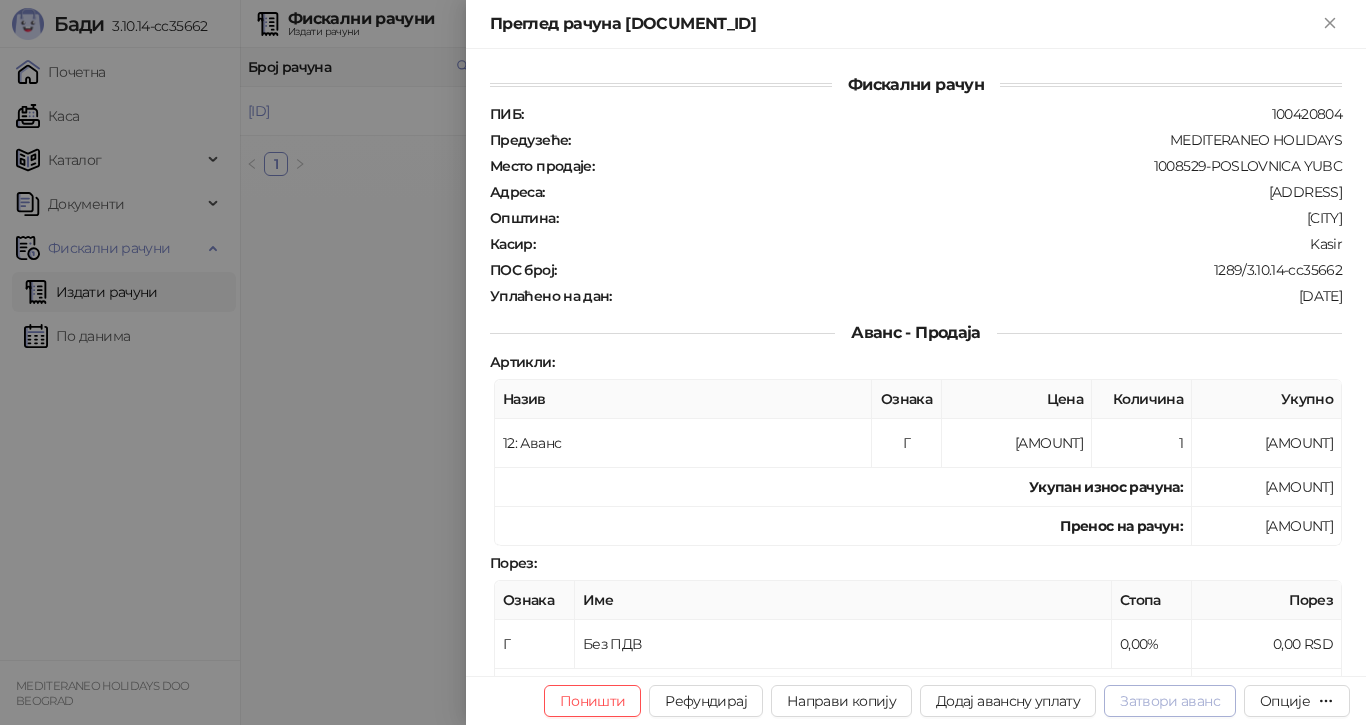 click on "Затвори аванс" at bounding box center (1170, 701) 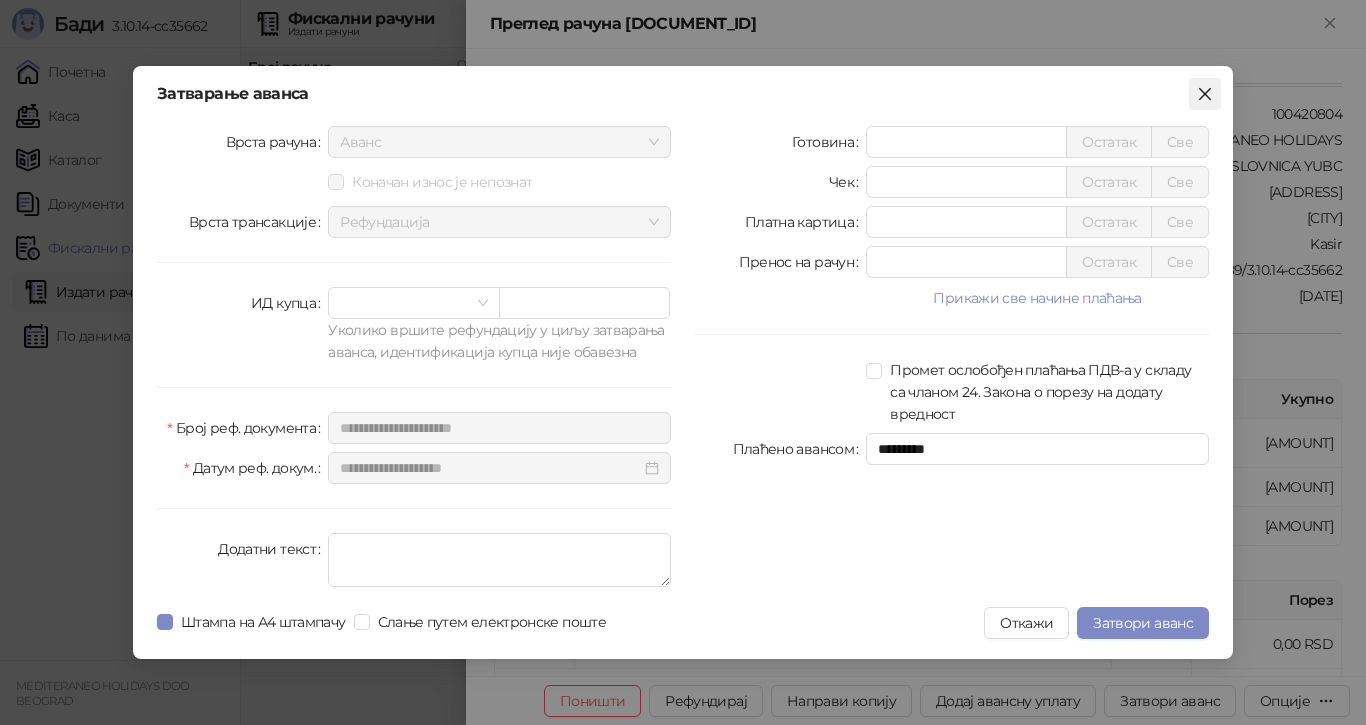 click 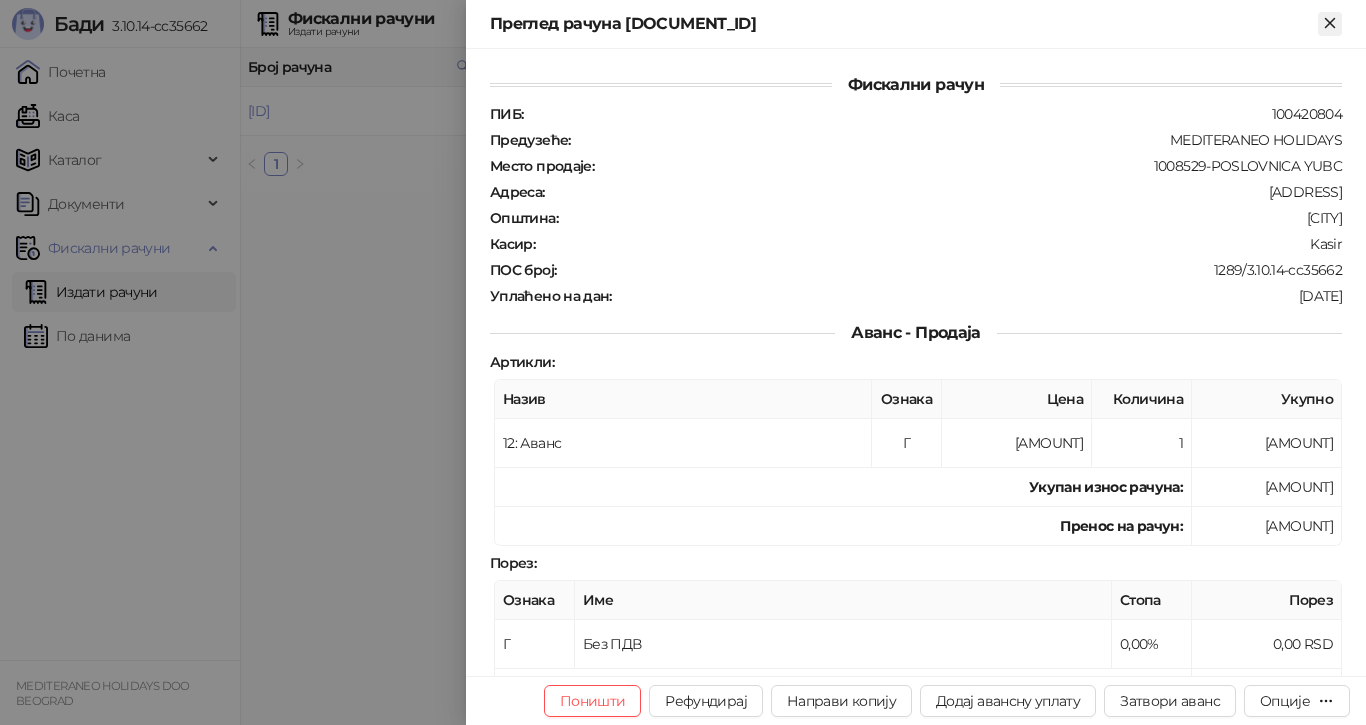click 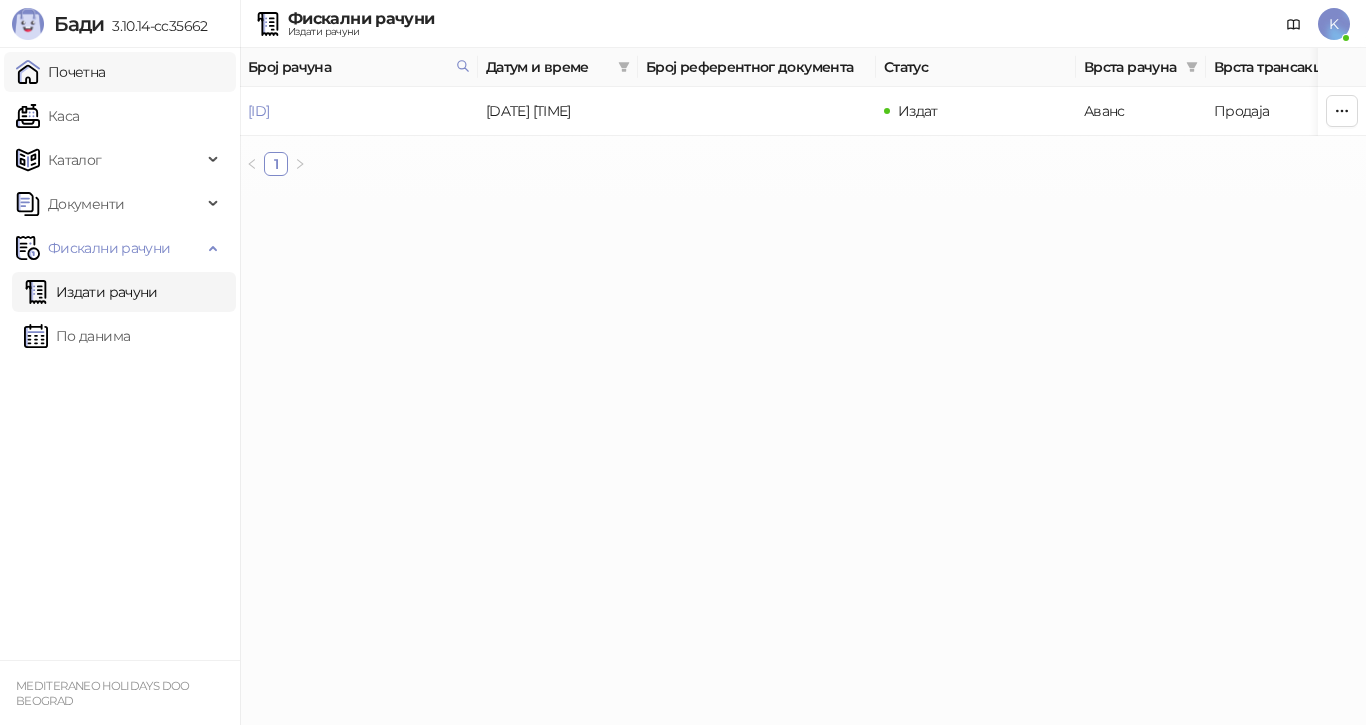 click on "Почетна" at bounding box center [61, 72] 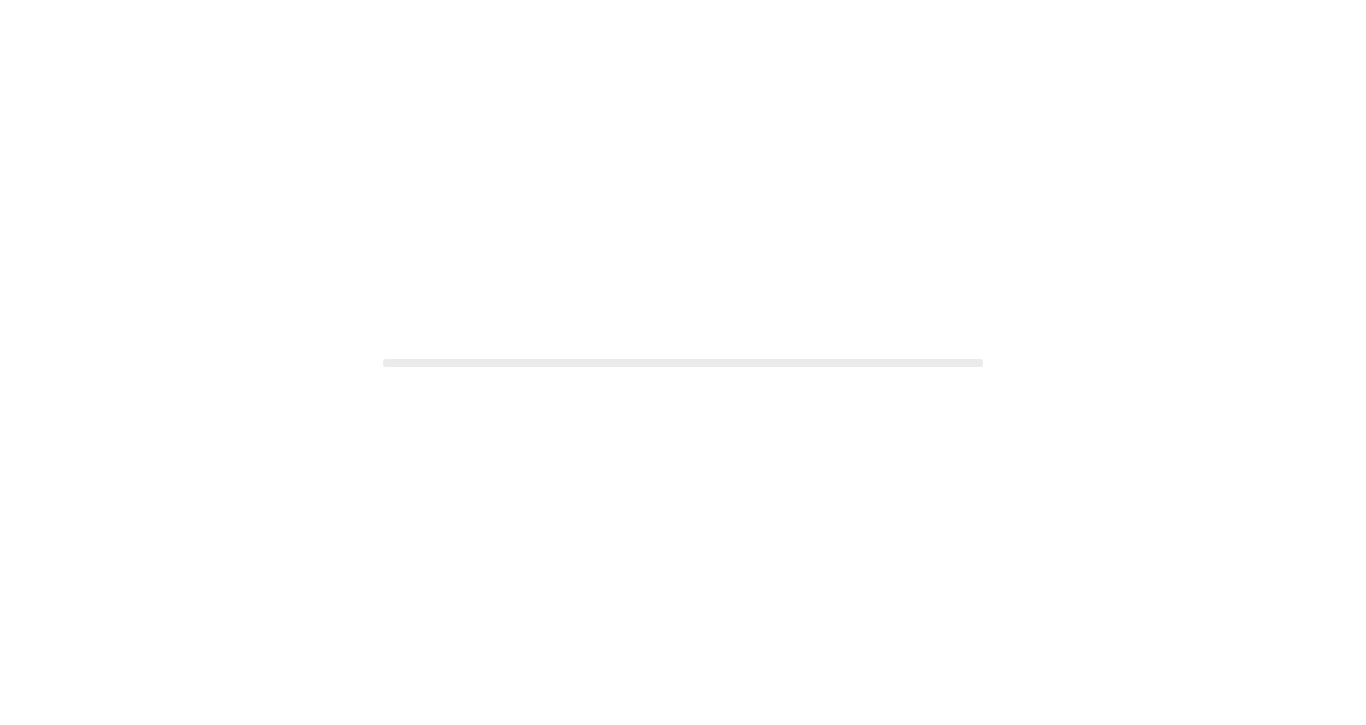 scroll, scrollTop: 0, scrollLeft: 0, axis: both 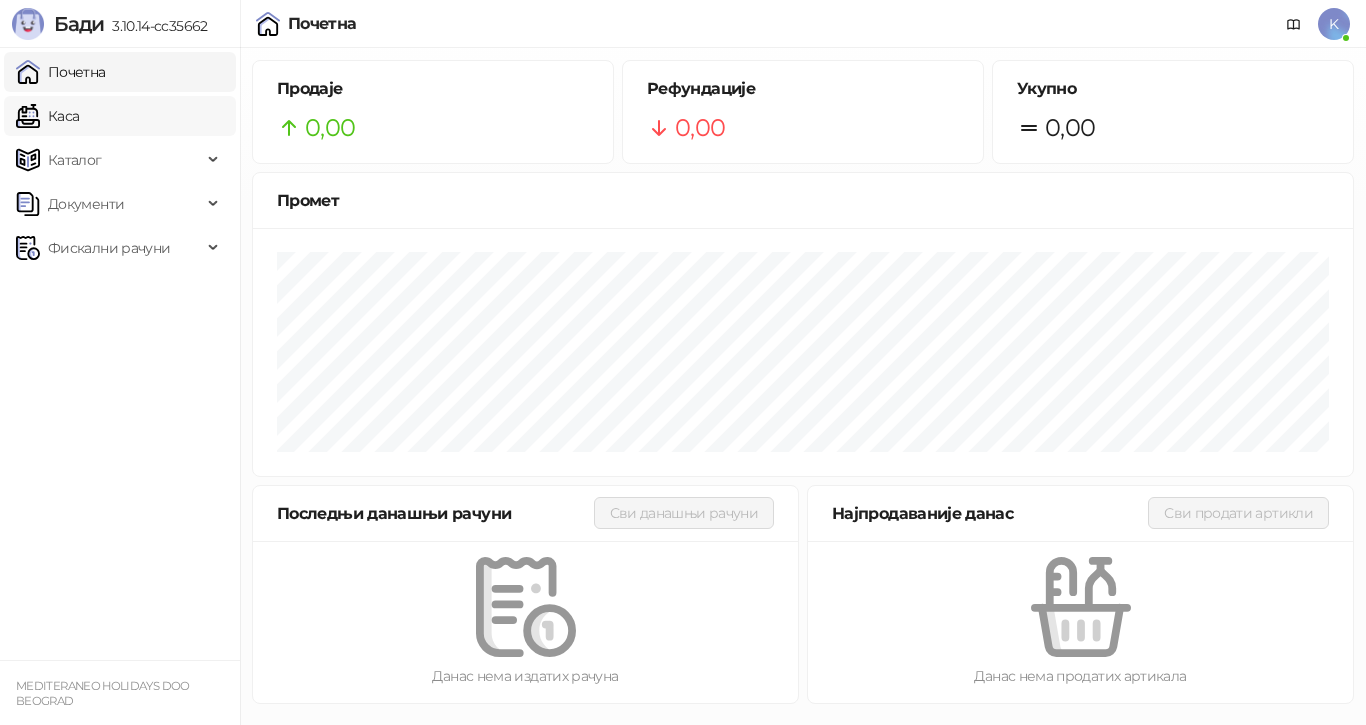 click on "Каса" at bounding box center [47, 116] 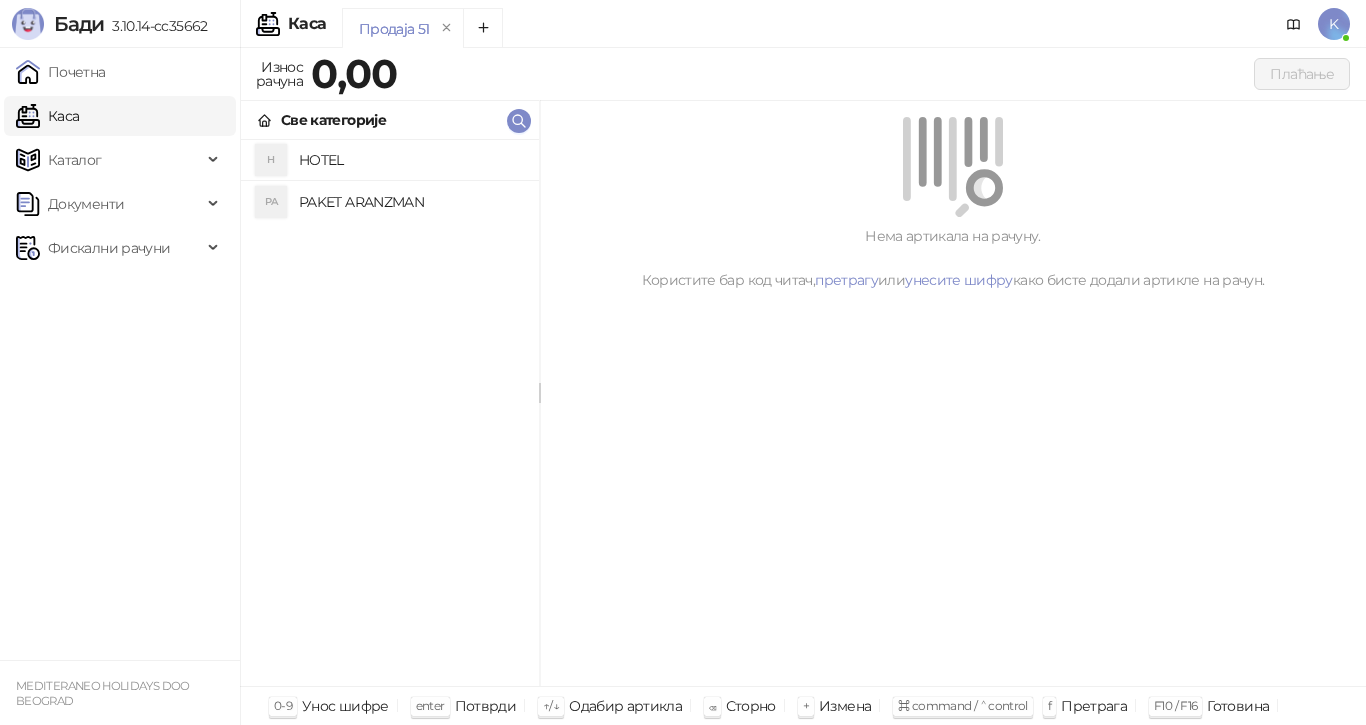 click on "PAKET ARANZMAN" at bounding box center [411, 202] 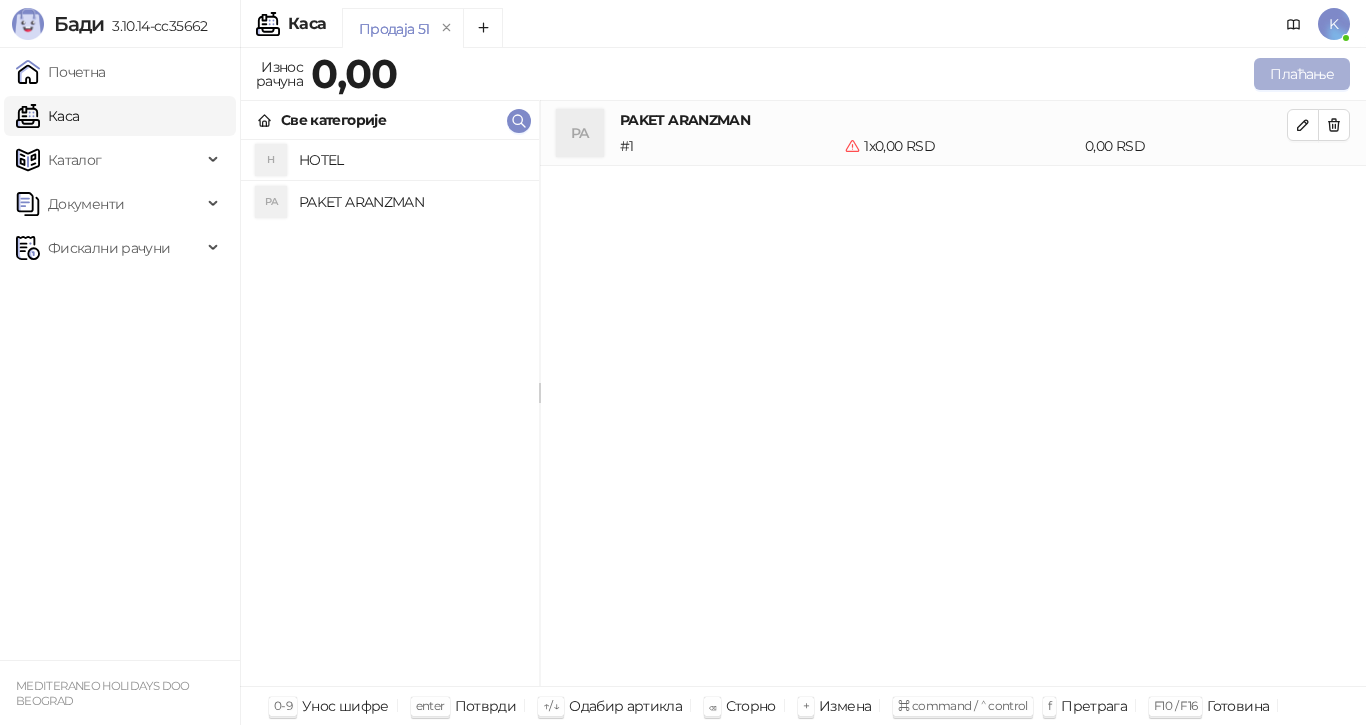 click on "Плаћање" at bounding box center (1302, 74) 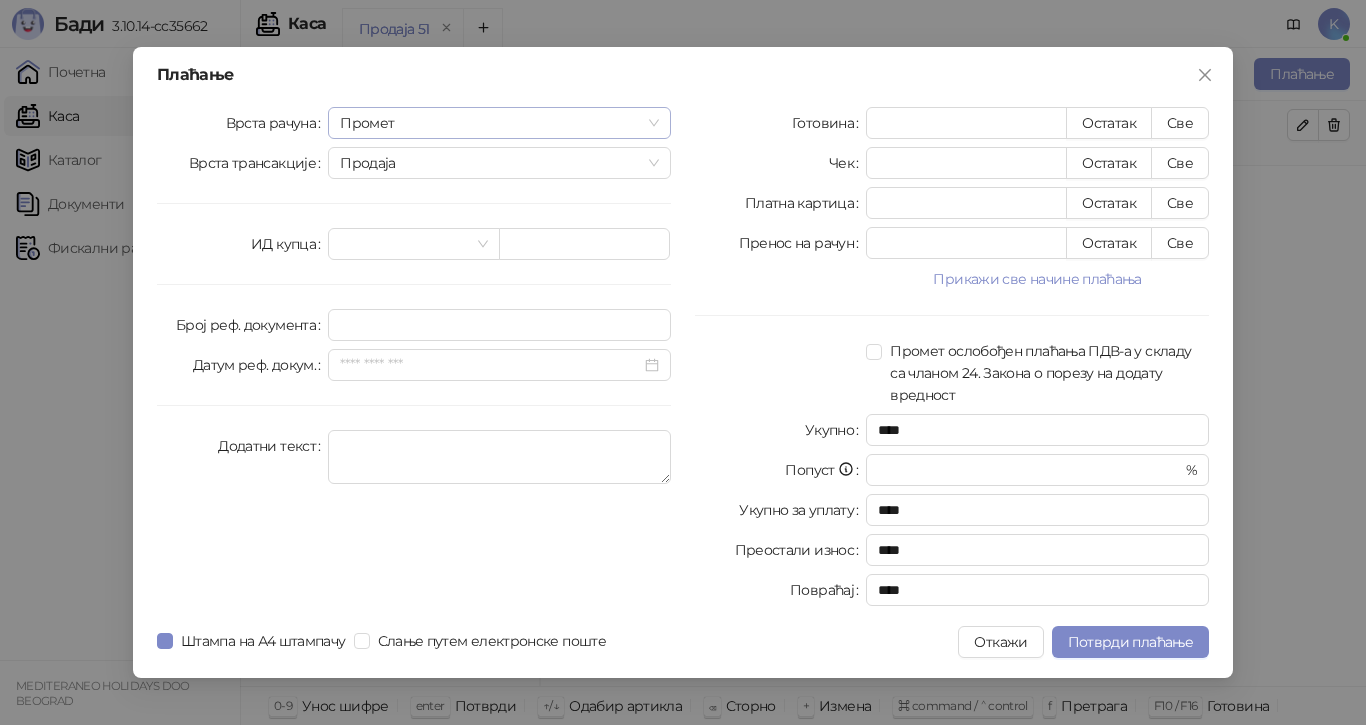click on "Промет" at bounding box center (499, 123) 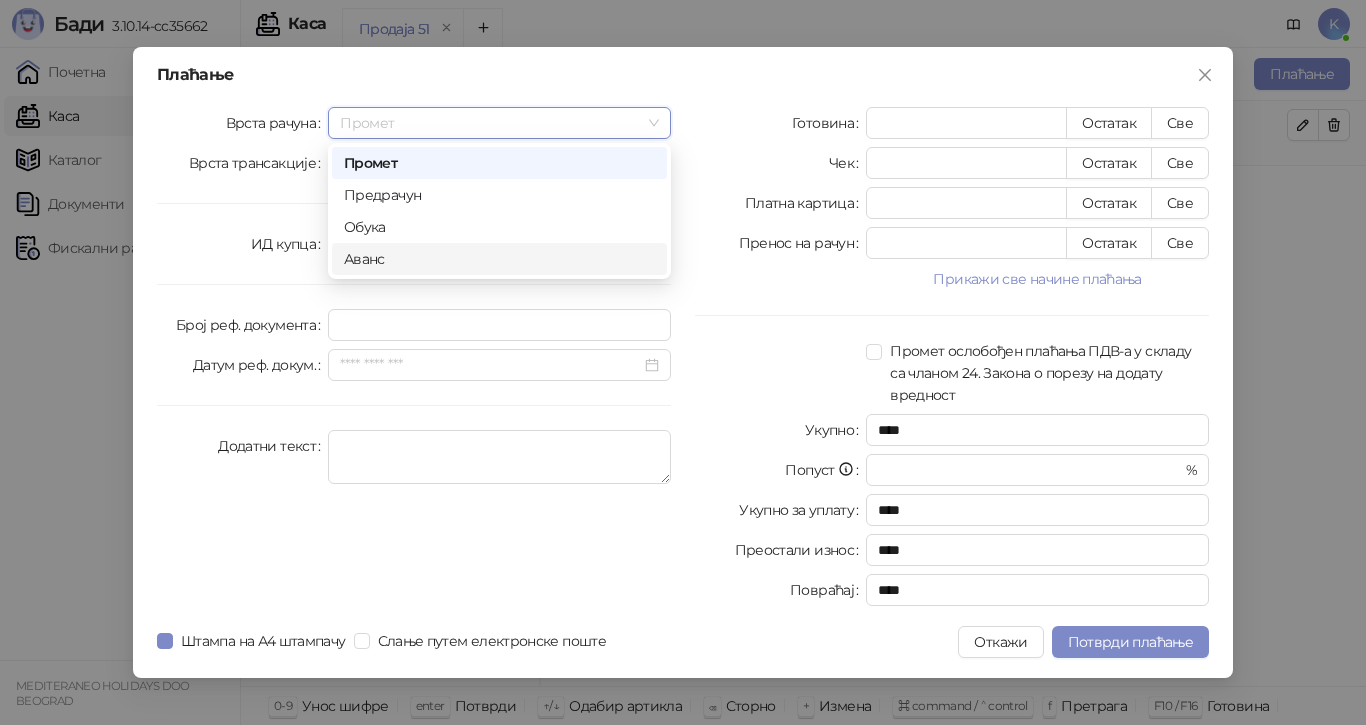 click on "Аванс" at bounding box center (499, 259) 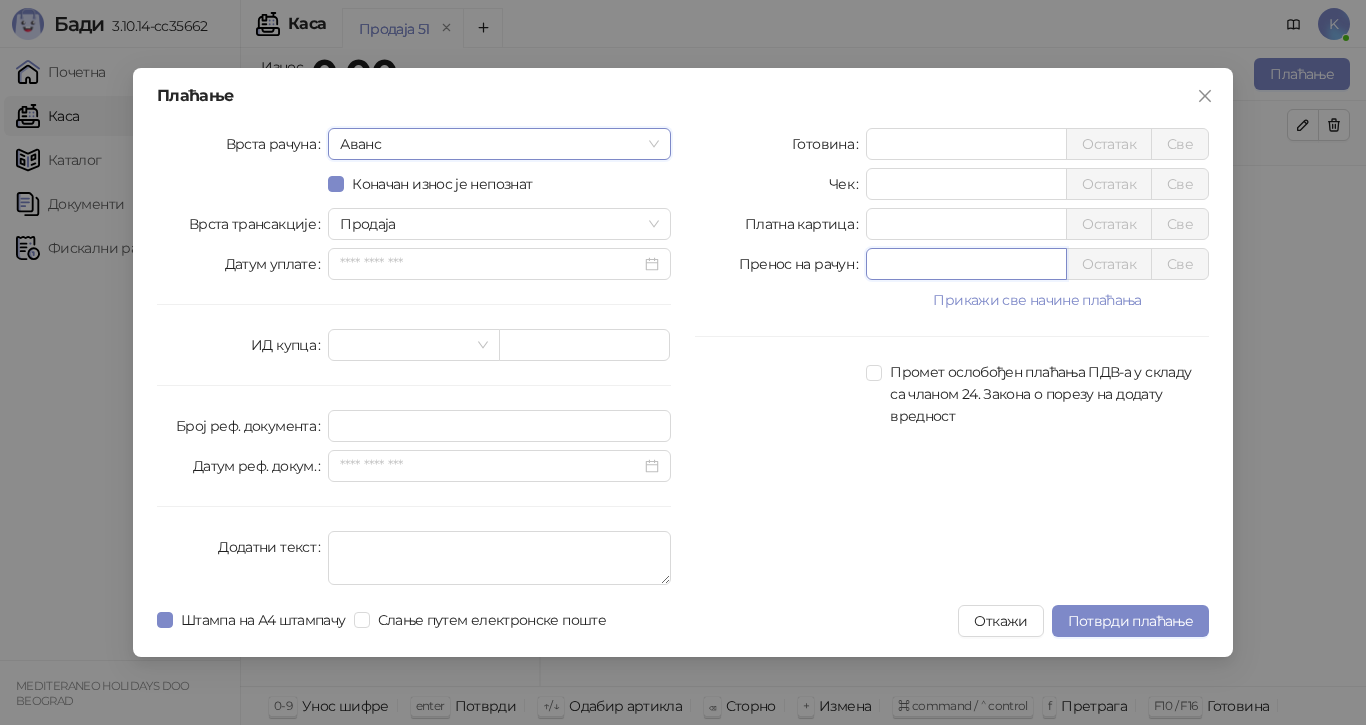 click on "*" at bounding box center [966, 264] 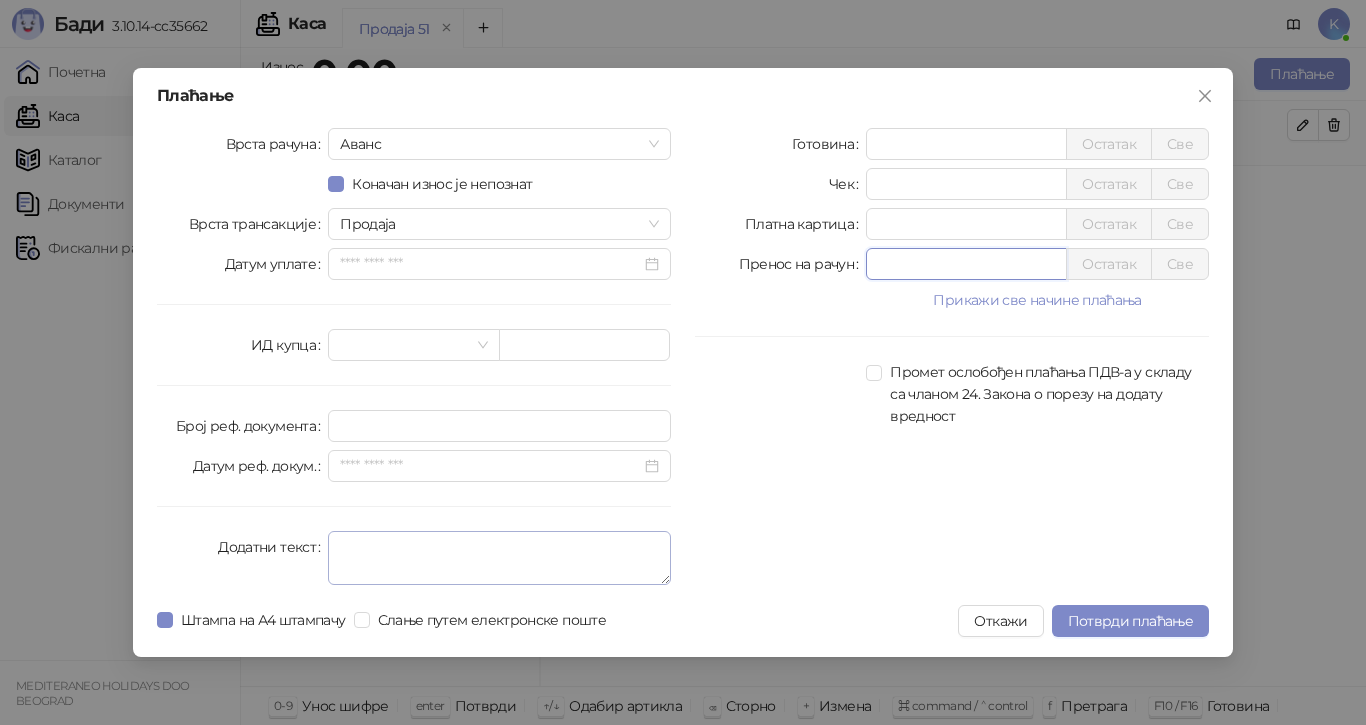 type on "*****" 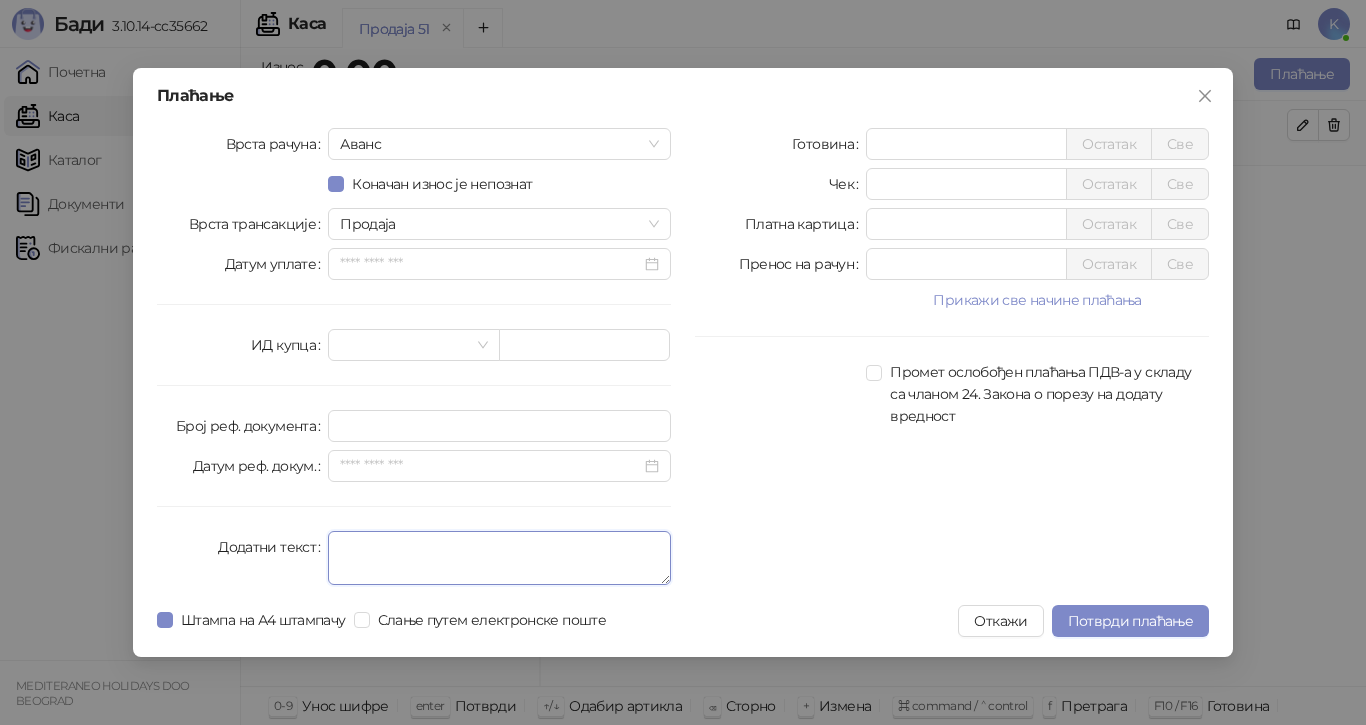 click on "Додатни текст" at bounding box center [499, 558] 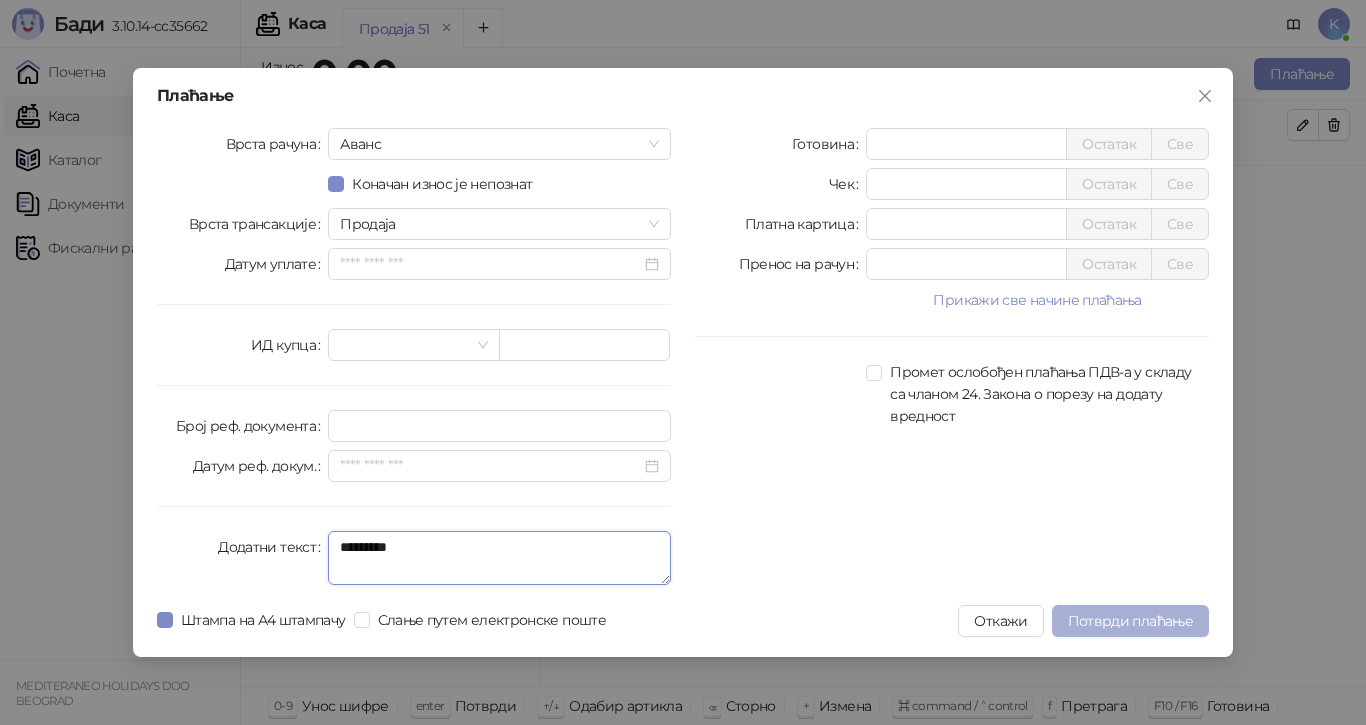 type on "*********" 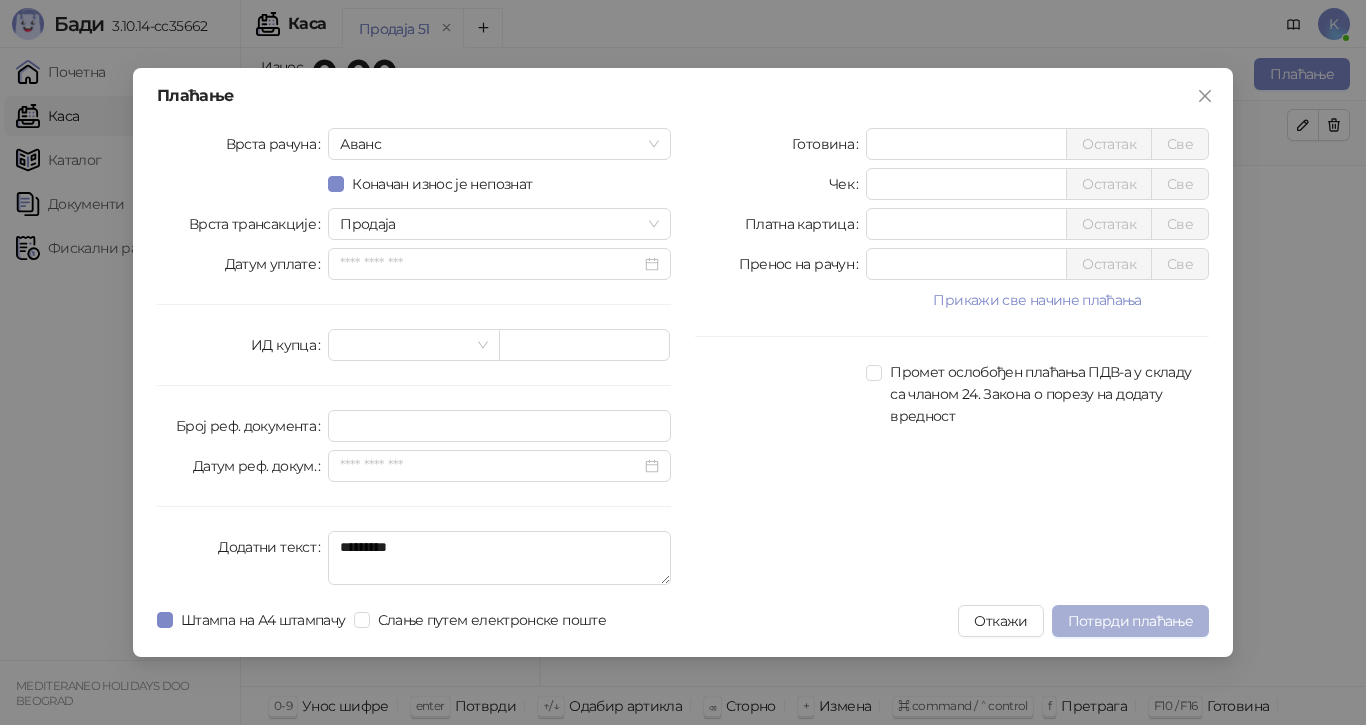 click on "Потврди плаћање" at bounding box center (1130, 621) 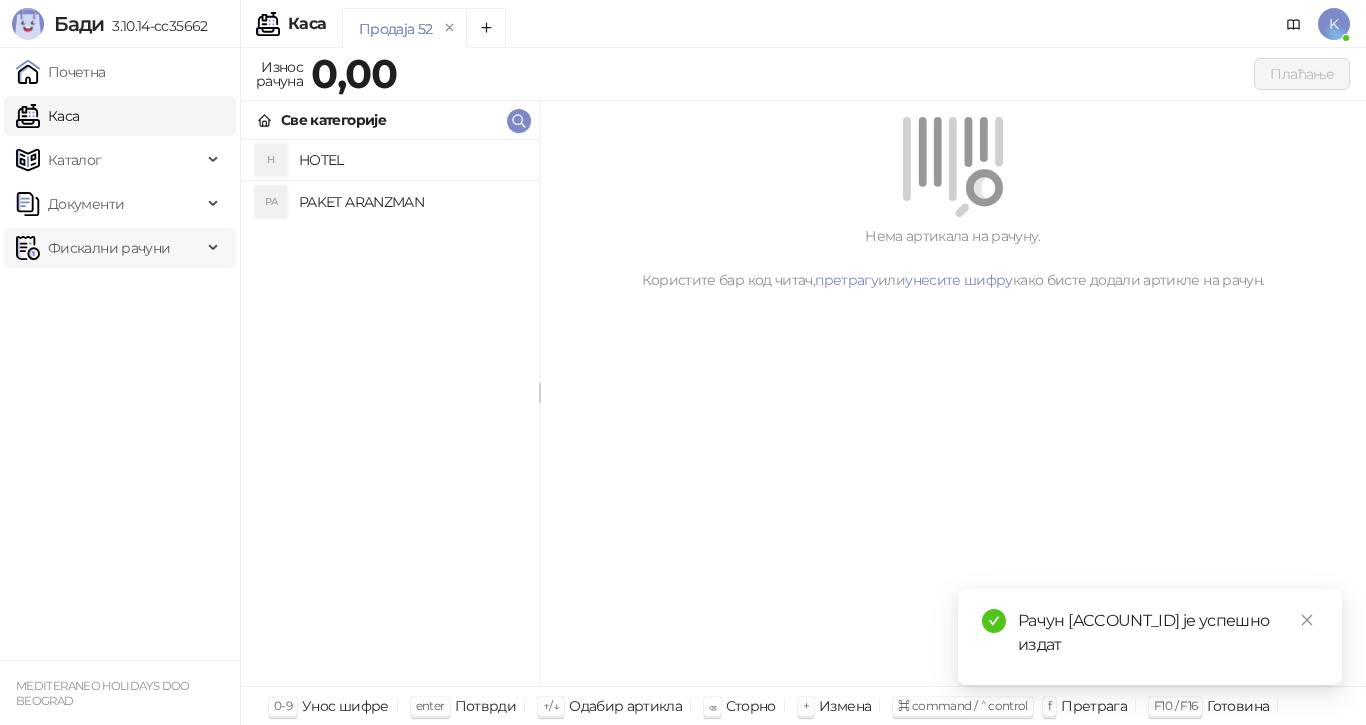 click on "Фискални рачуни" at bounding box center [109, 248] 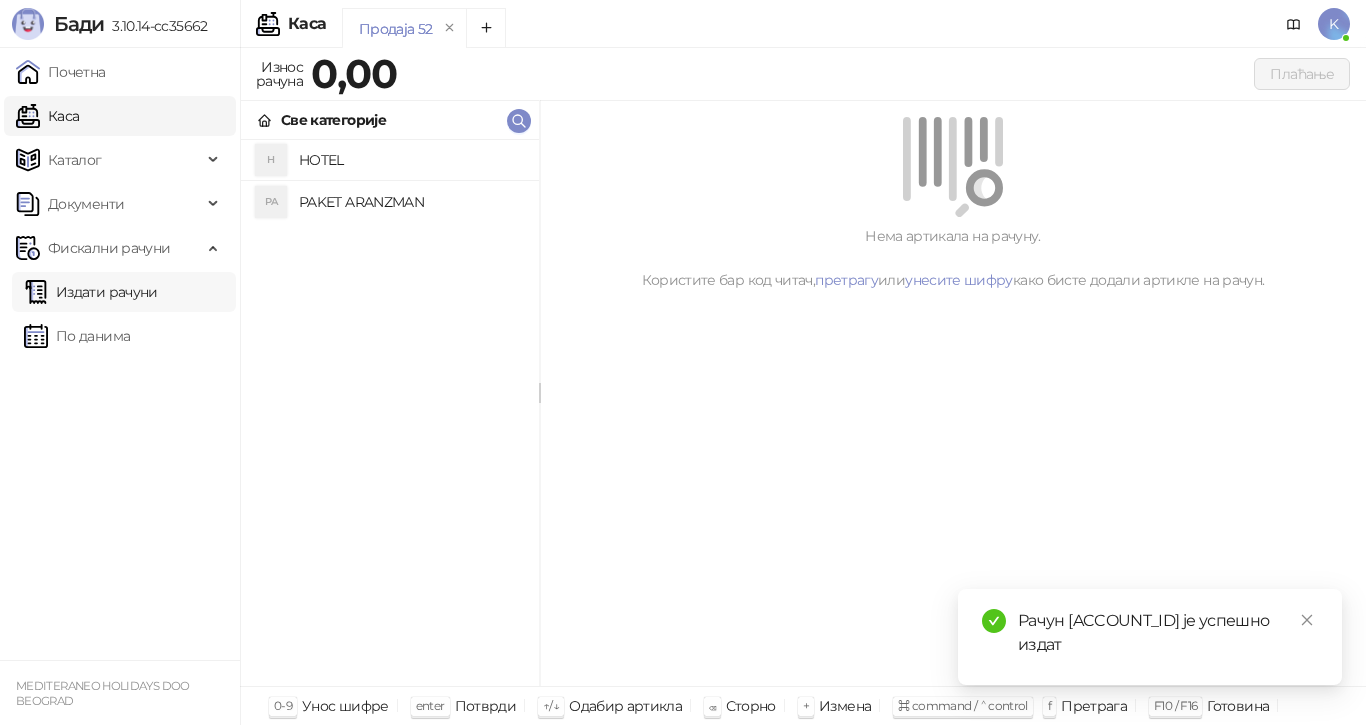 click on "Издати рачуни" at bounding box center (91, 292) 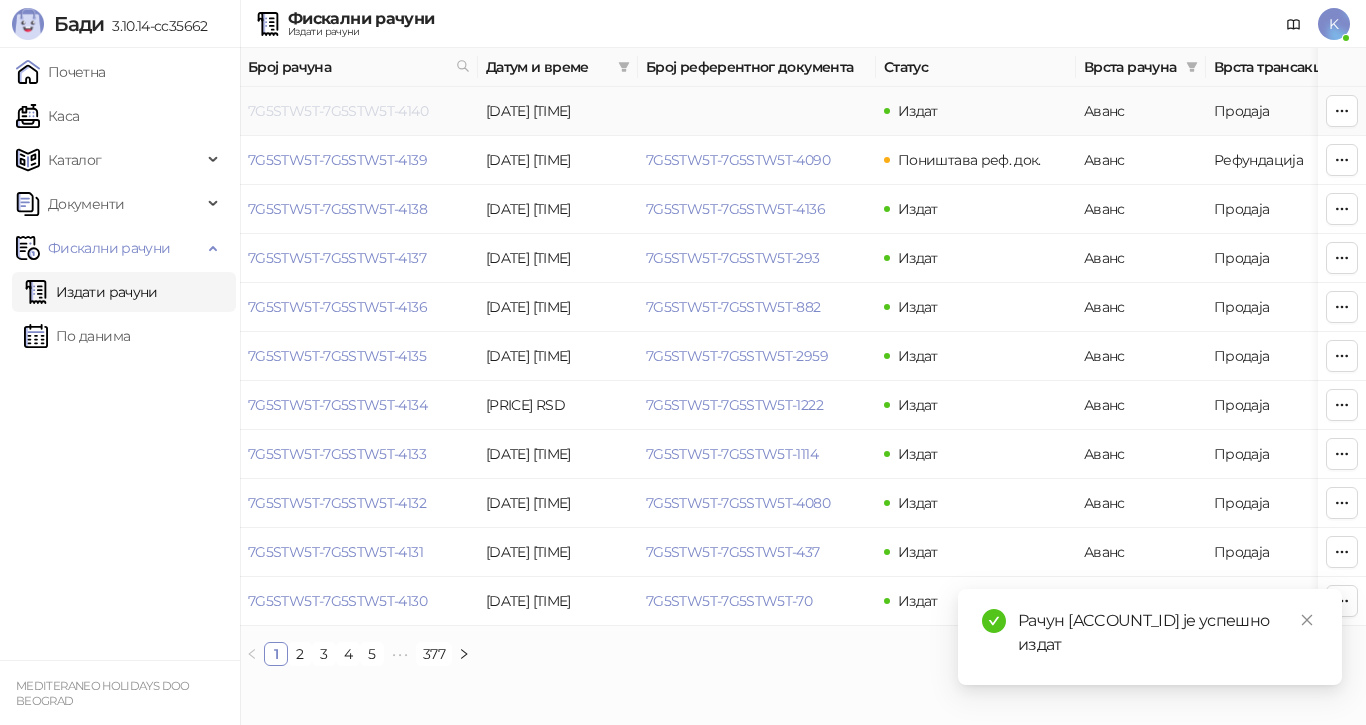 click on "7G5STW5T-7G5STW5T-4140" at bounding box center (338, 111) 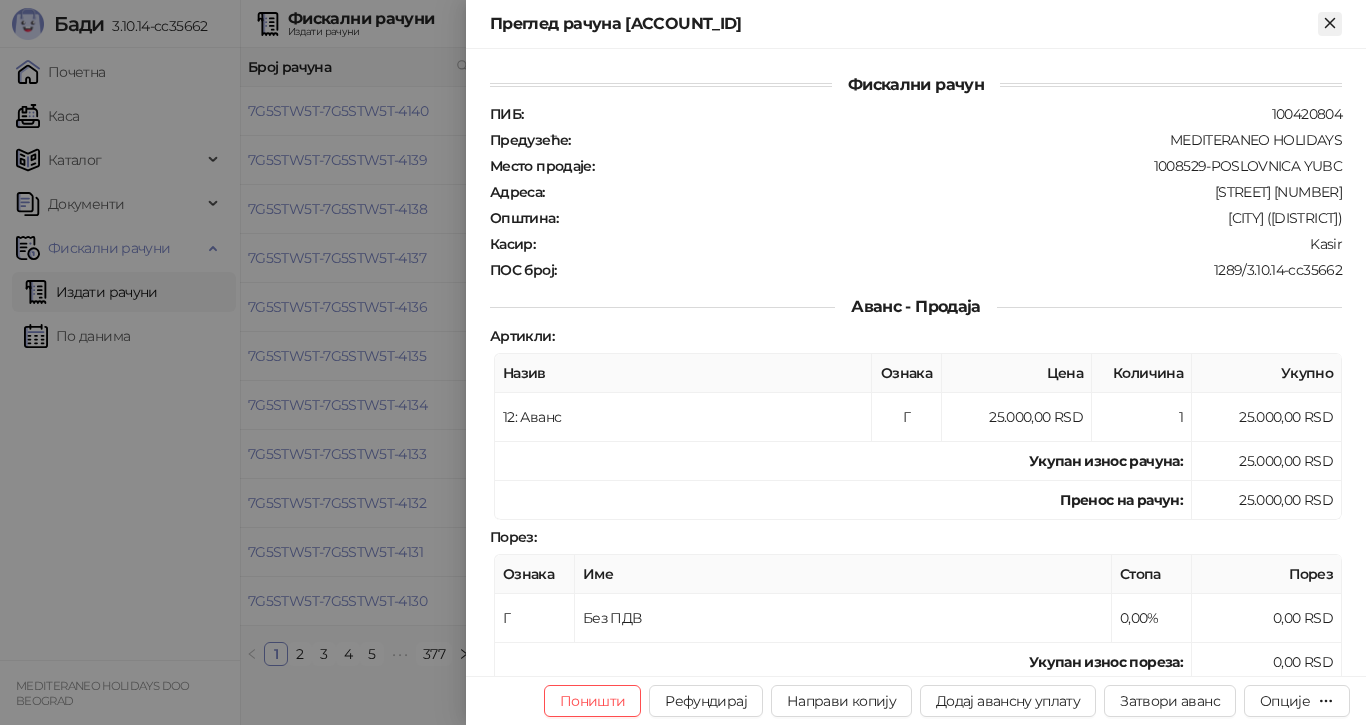 click 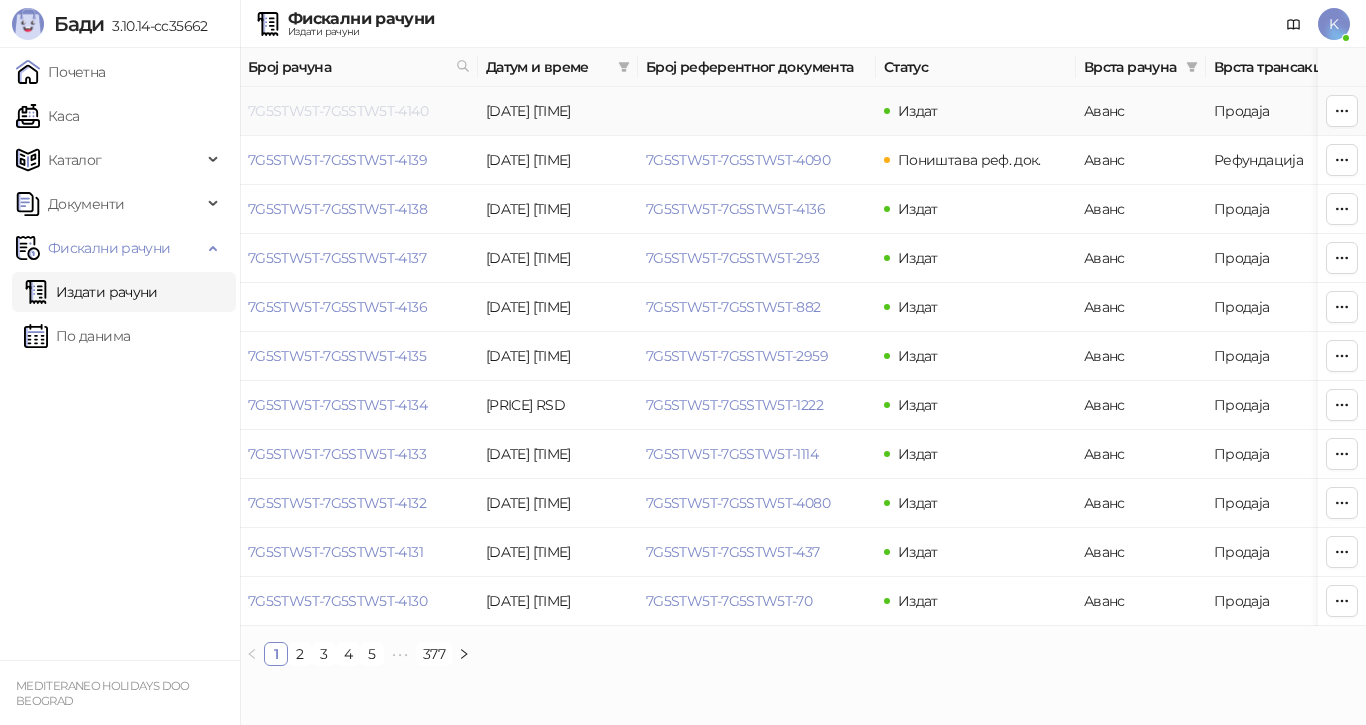 click on "7G5STW5T-7G5STW5T-4140" at bounding box center (338, 111) 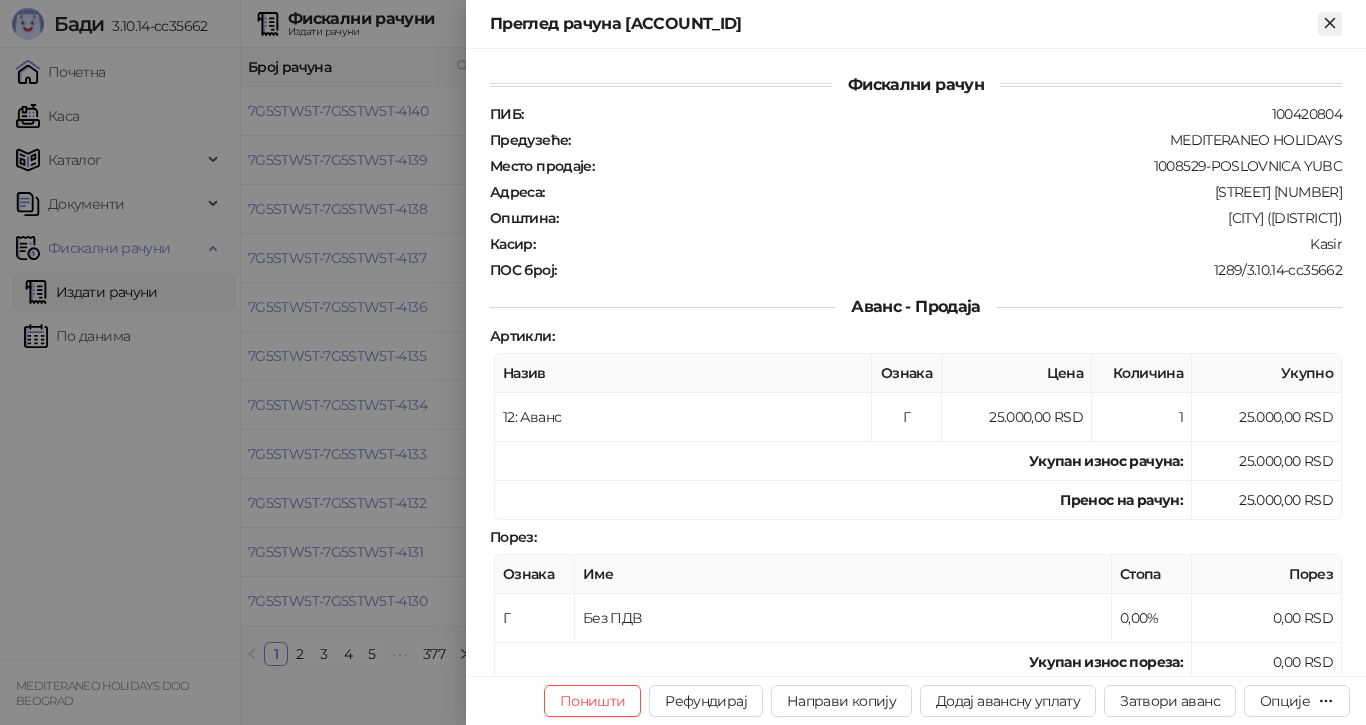 click 